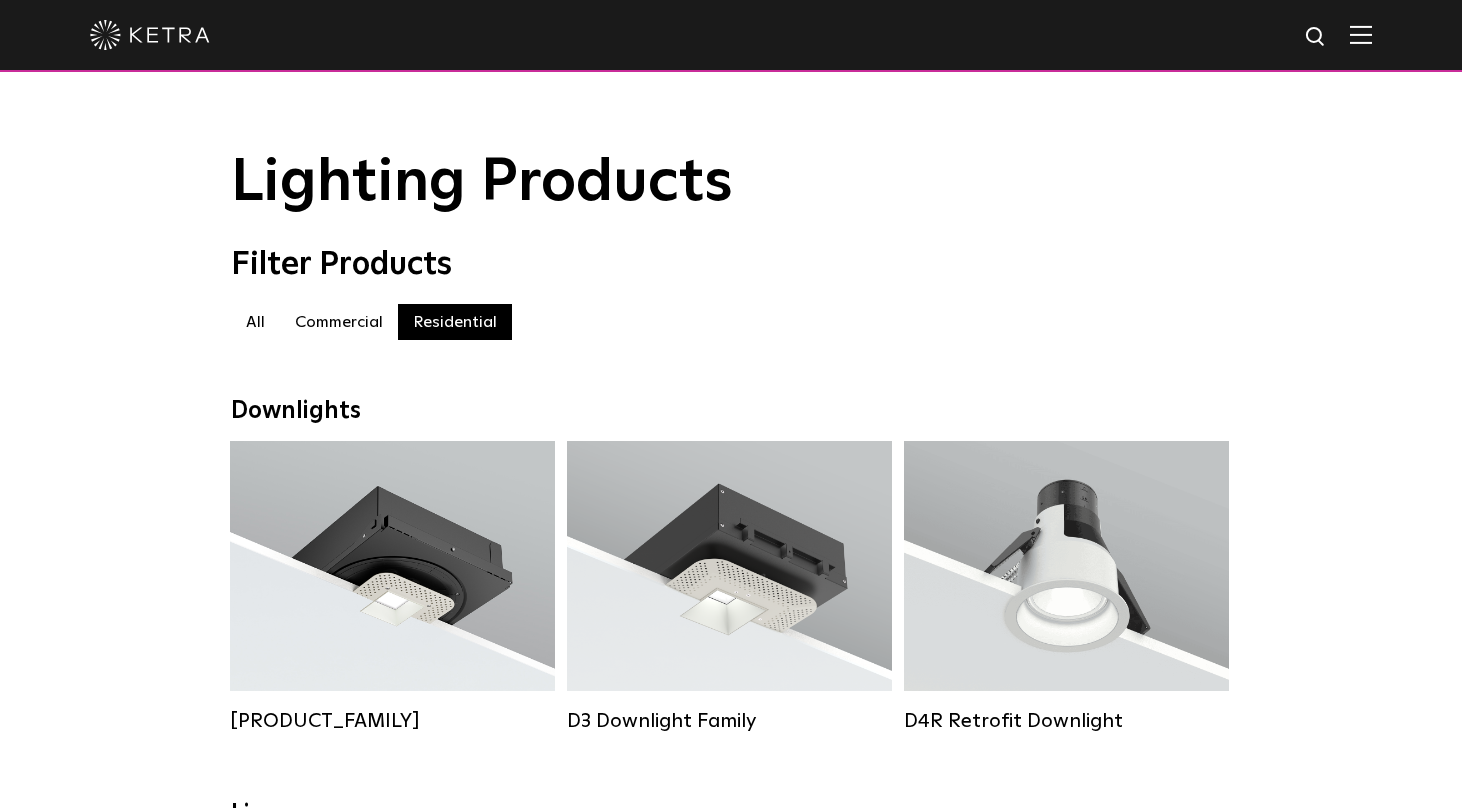 scroll, scrollTop: 0, scrollLeft: 0, axis: both 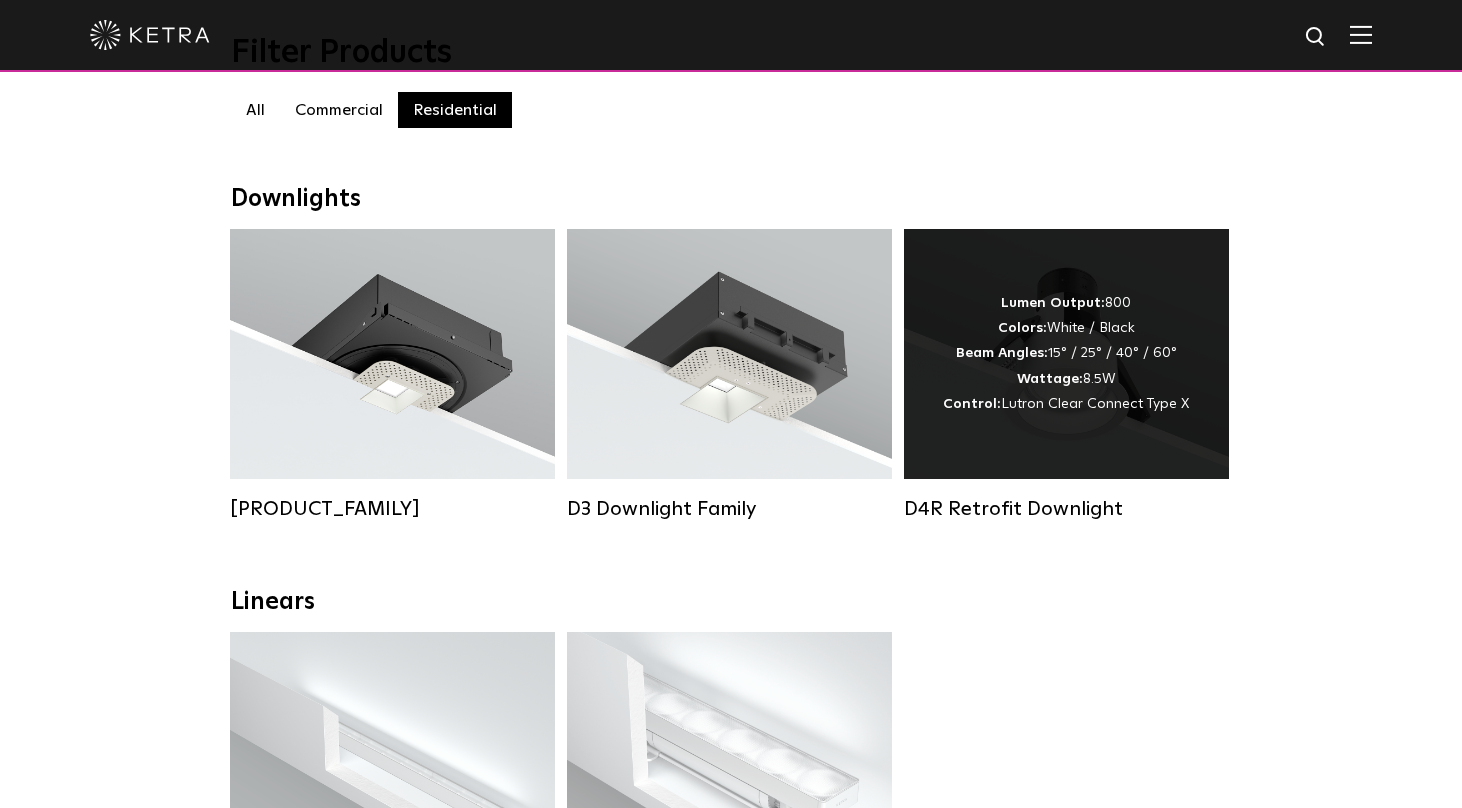 click on "Lumen Output:  800 Colors:  White / Black Beam Angles:  15° / 25° / 40° / 60° Wattage:  8.5W Control:  Lutron Clear Connect Type X" at bounding box center (1066, 354) 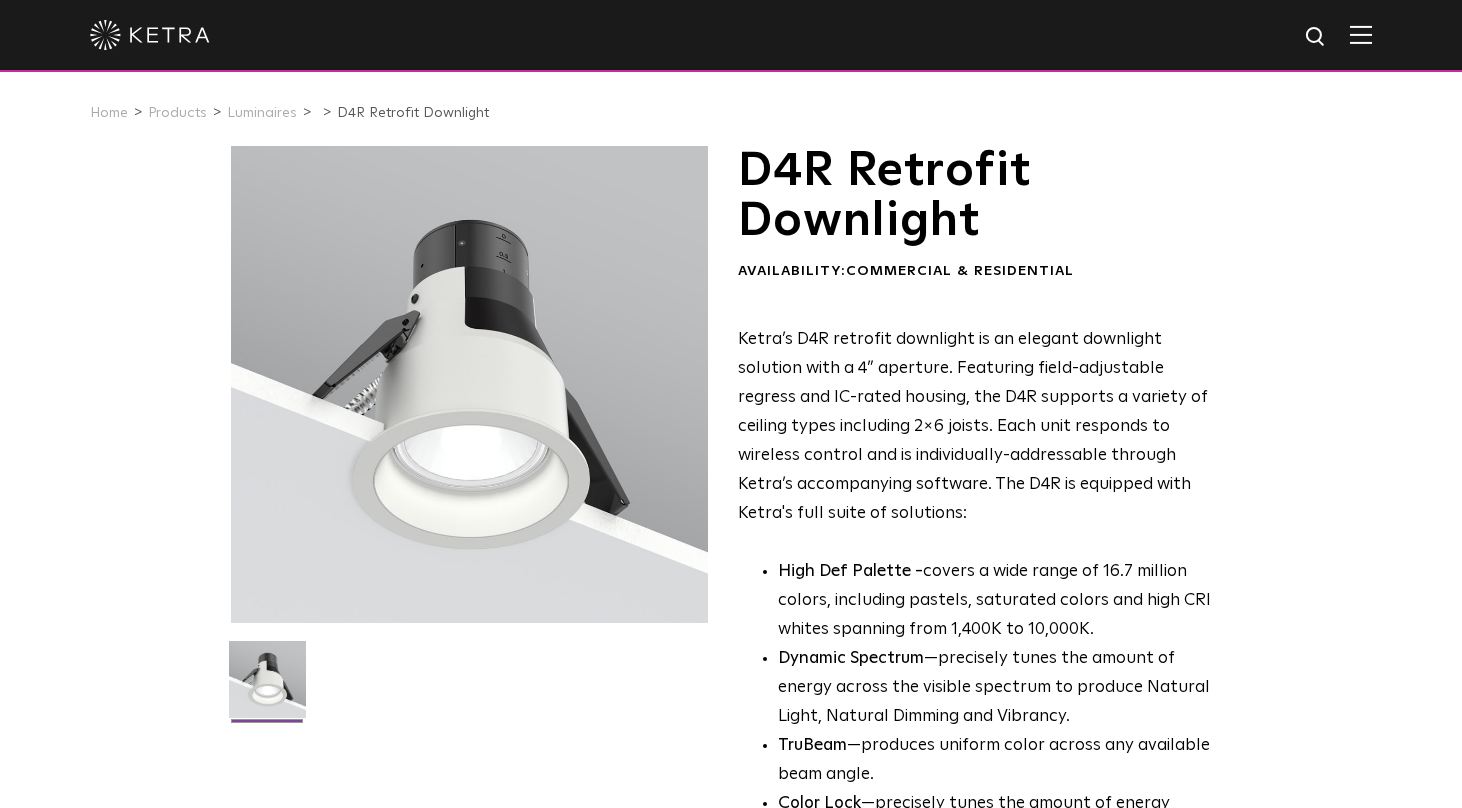 scroll, scrollTop: 0, scrollLeft: 0, axis: both 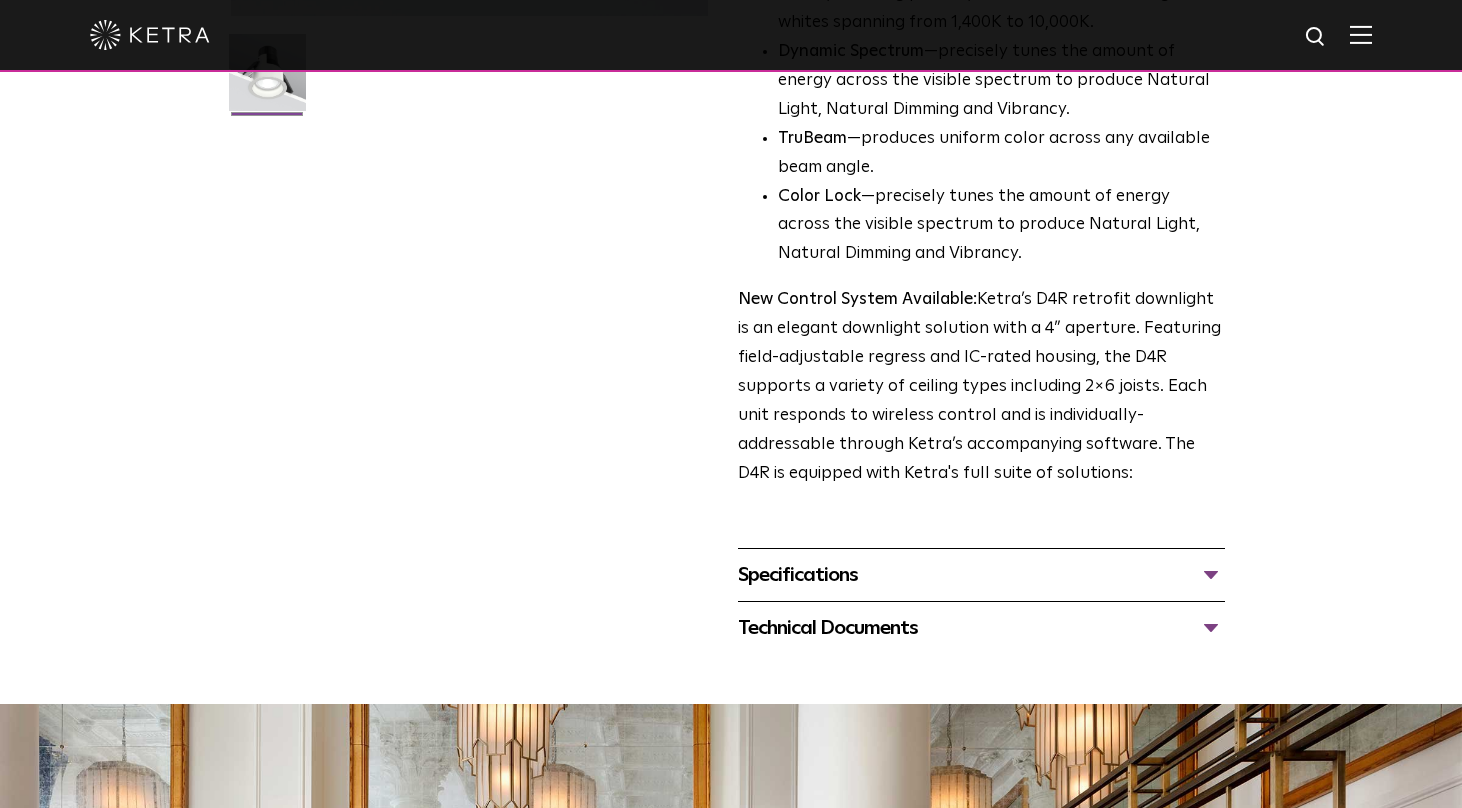 click on "Specifications" at bounding box center [981, 575] 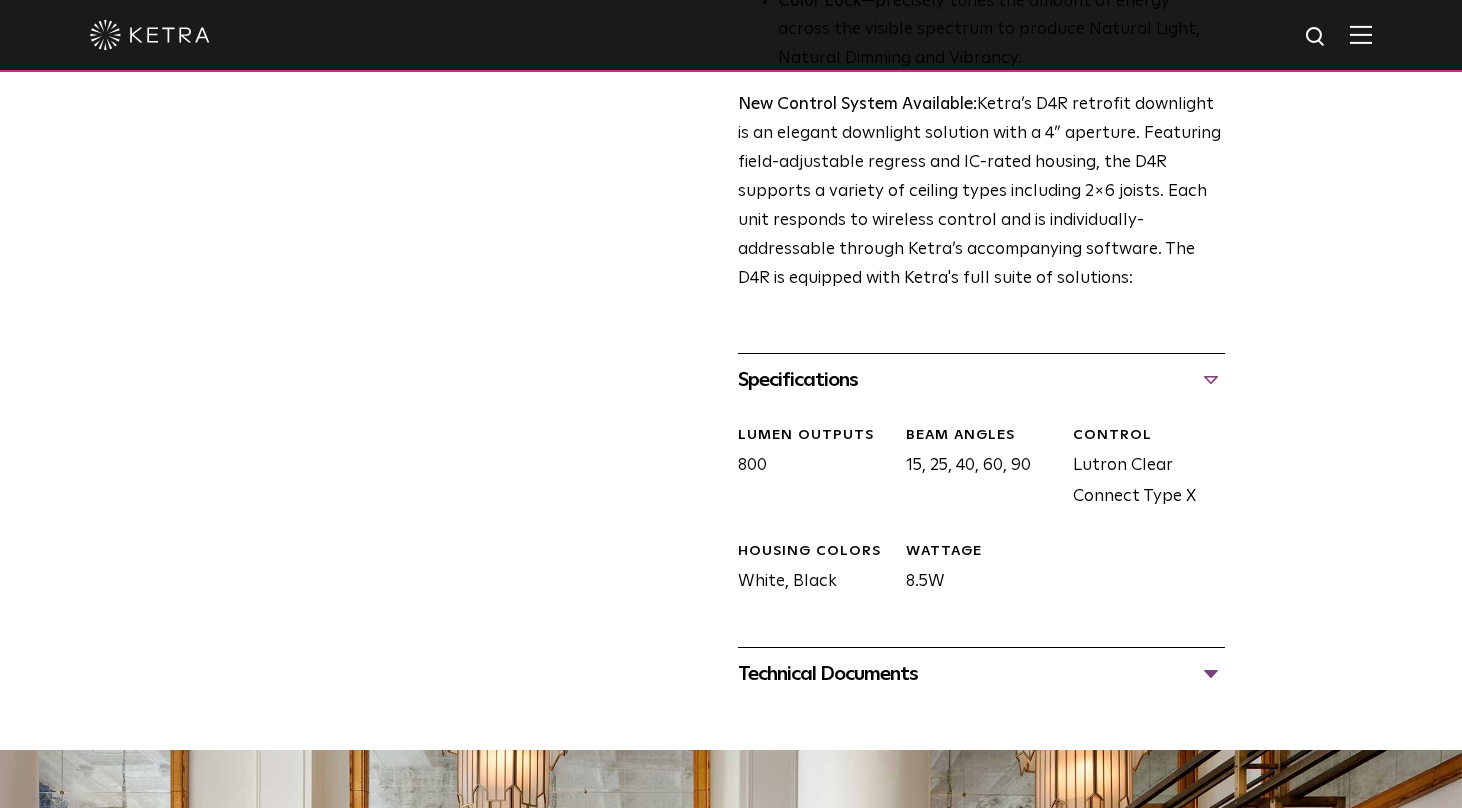 scroll, scrollTop: 816, scrollLeft: 0, axis: vertical 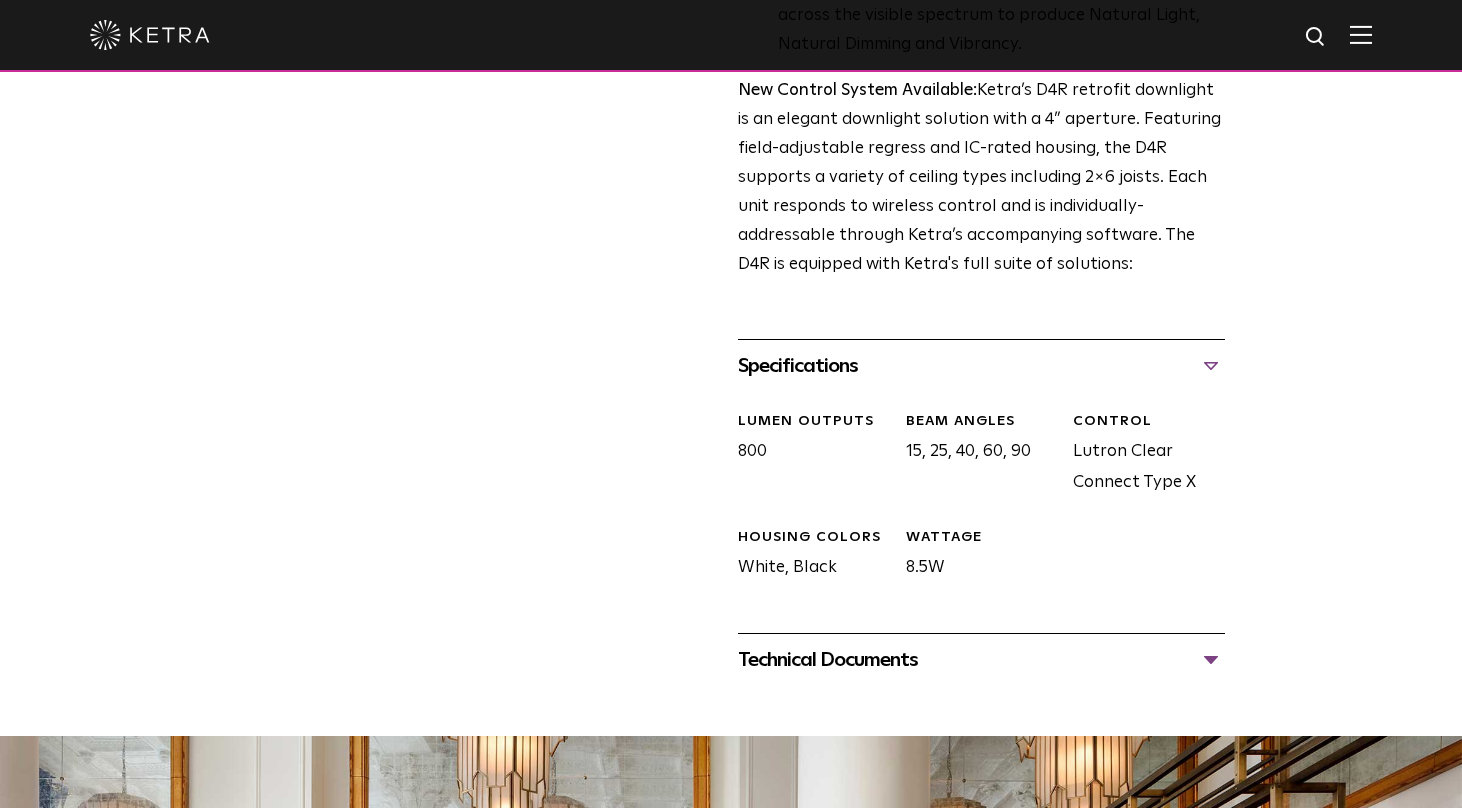 click on "Technical Documents" at bounding box center (981, 660) 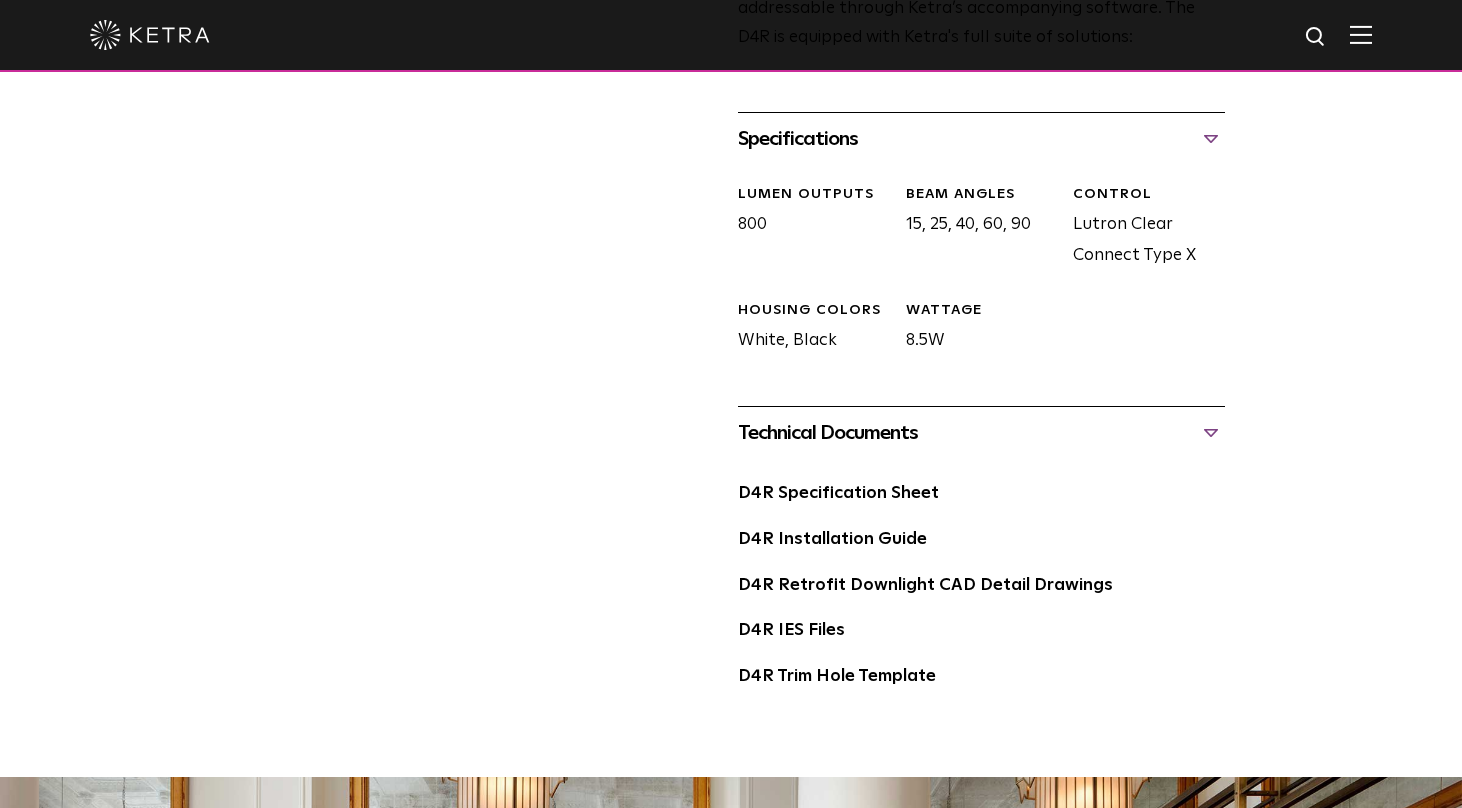 scroll, scrollTop: 1065, scrollLeft: 0, axis: vertical 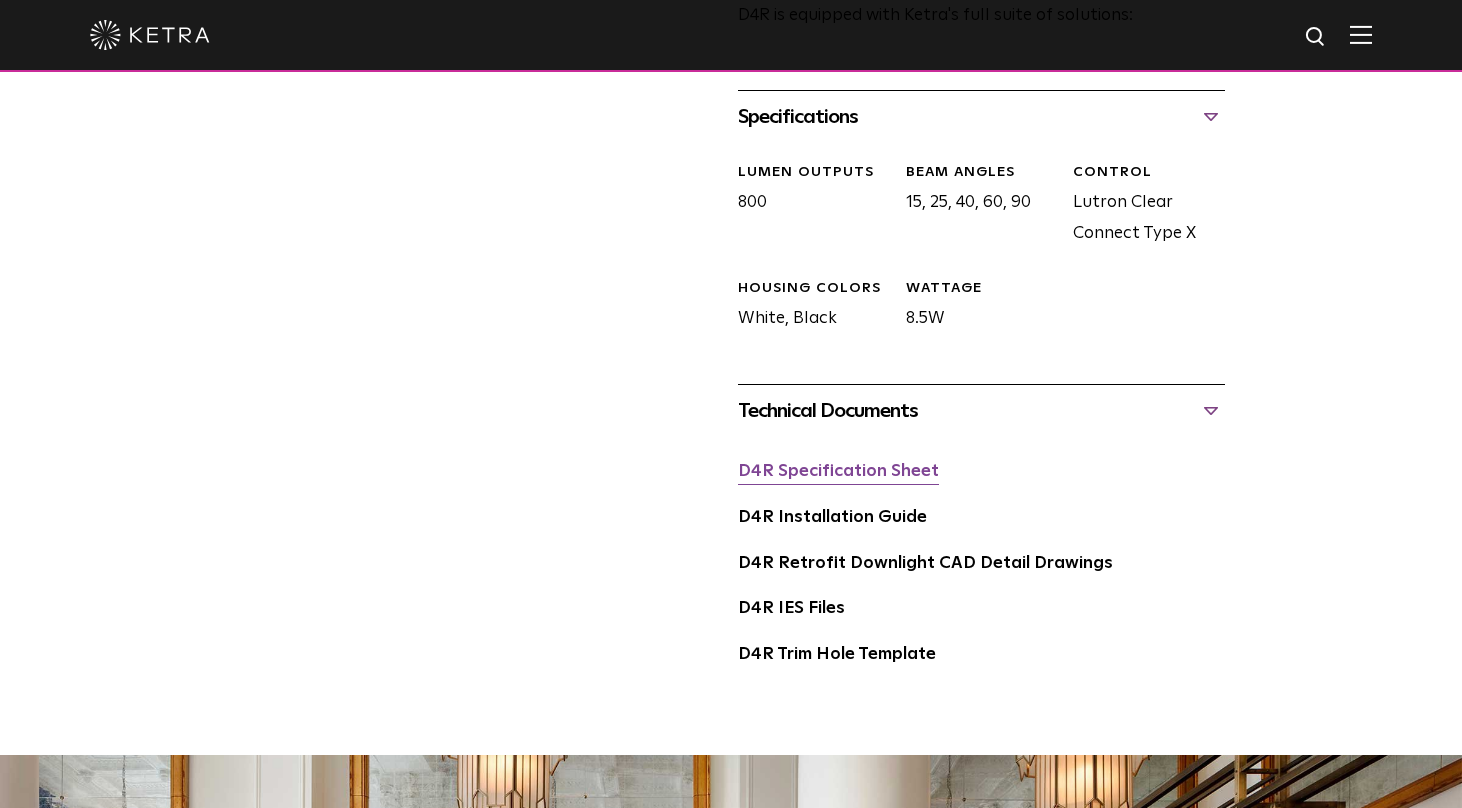 click on "D4R Specification Sheet" at bounding box center (838, 471) 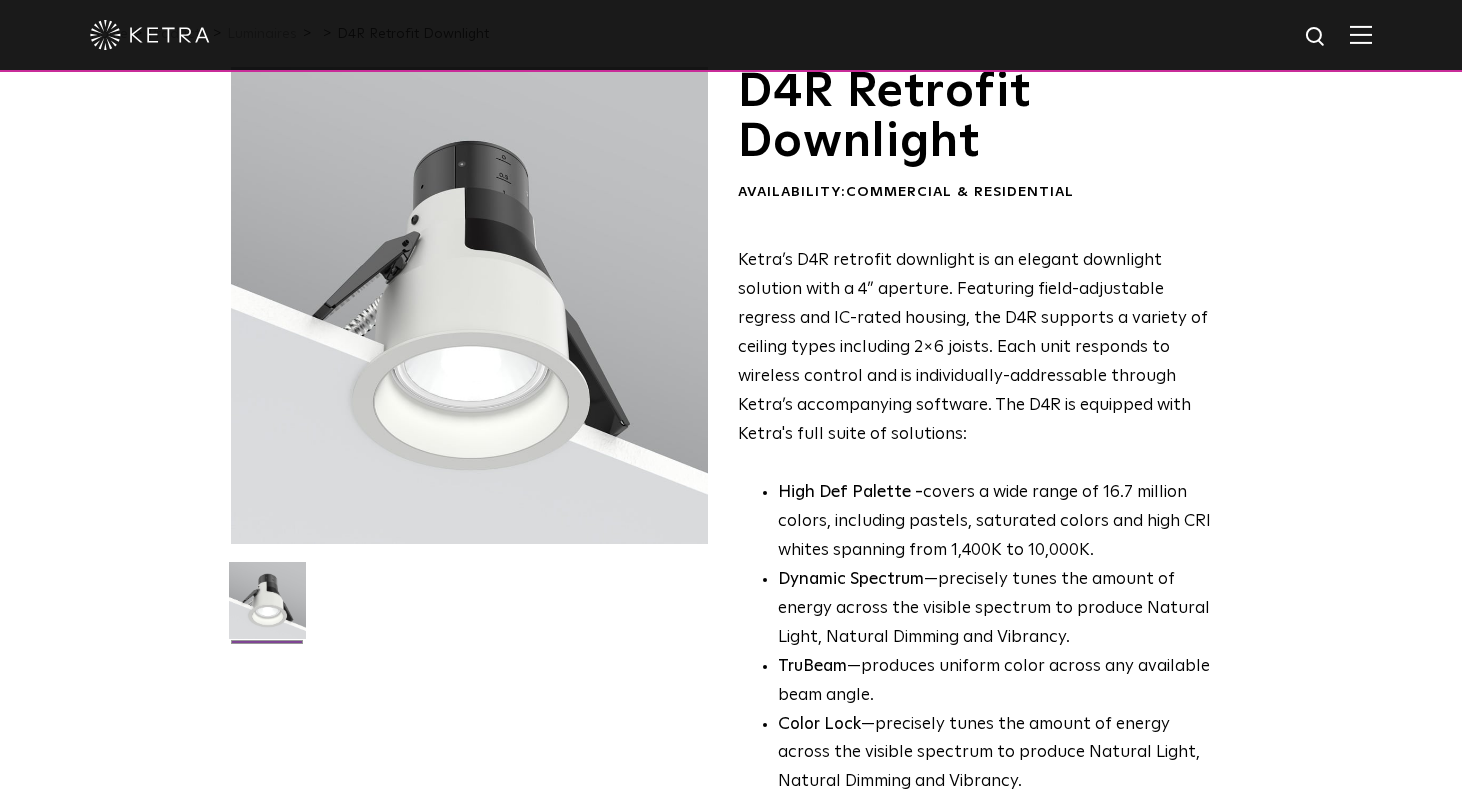 scroll, scrollTop: 0, scrollLeft: 0, axis: both 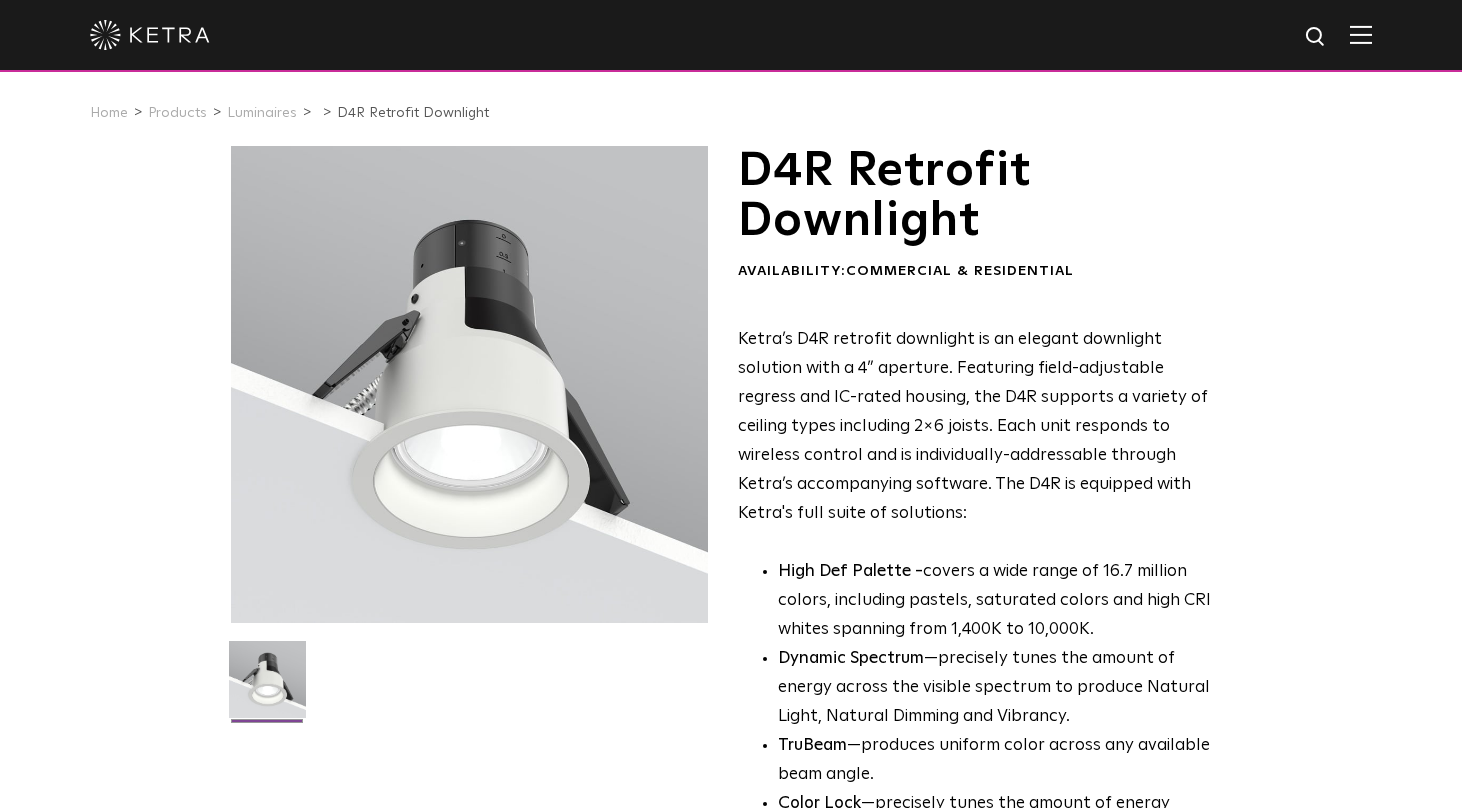 click at bounding box center [469, 384] 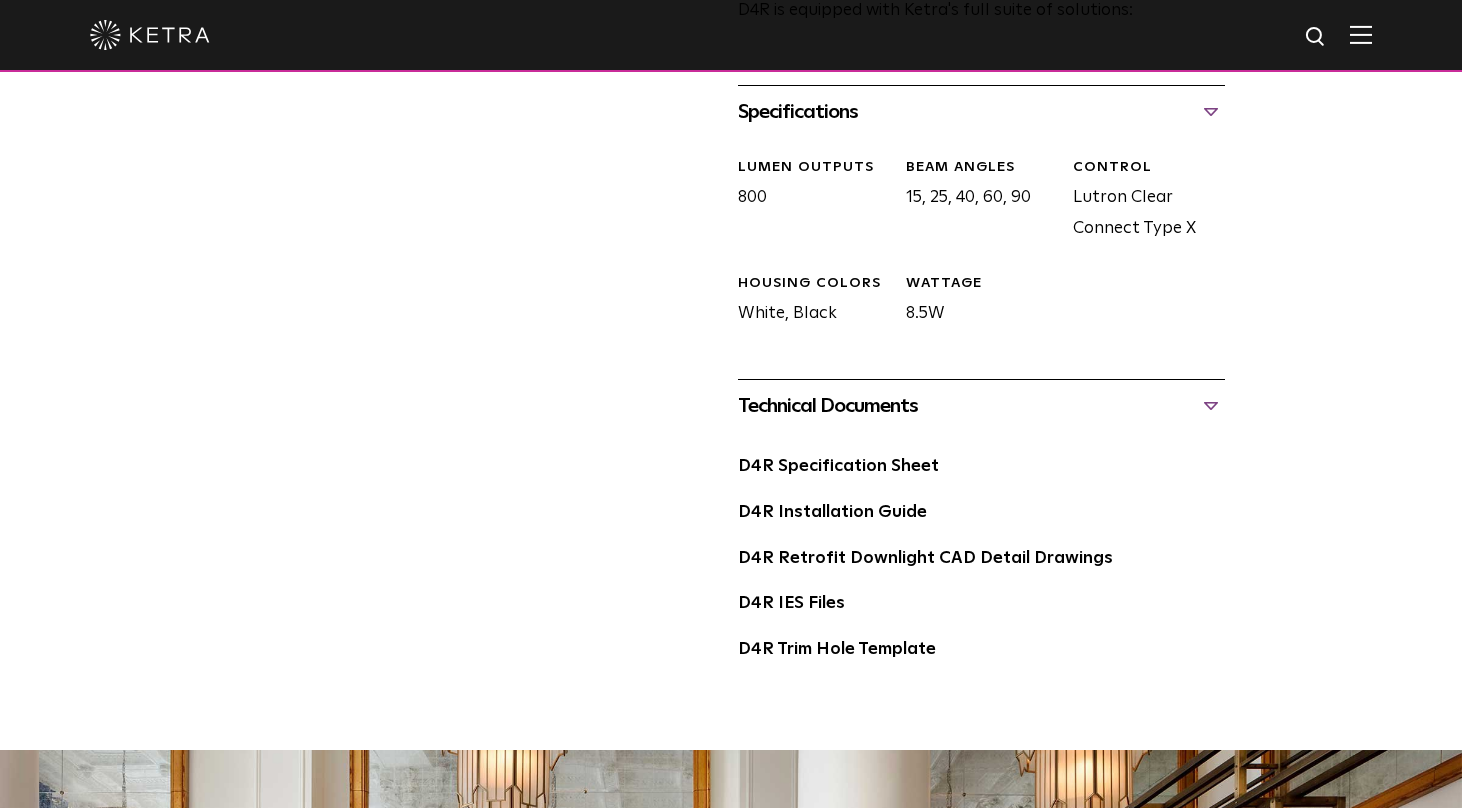 scroll, scrollTop: 1072, scrollLeft: 0, axis: vertical 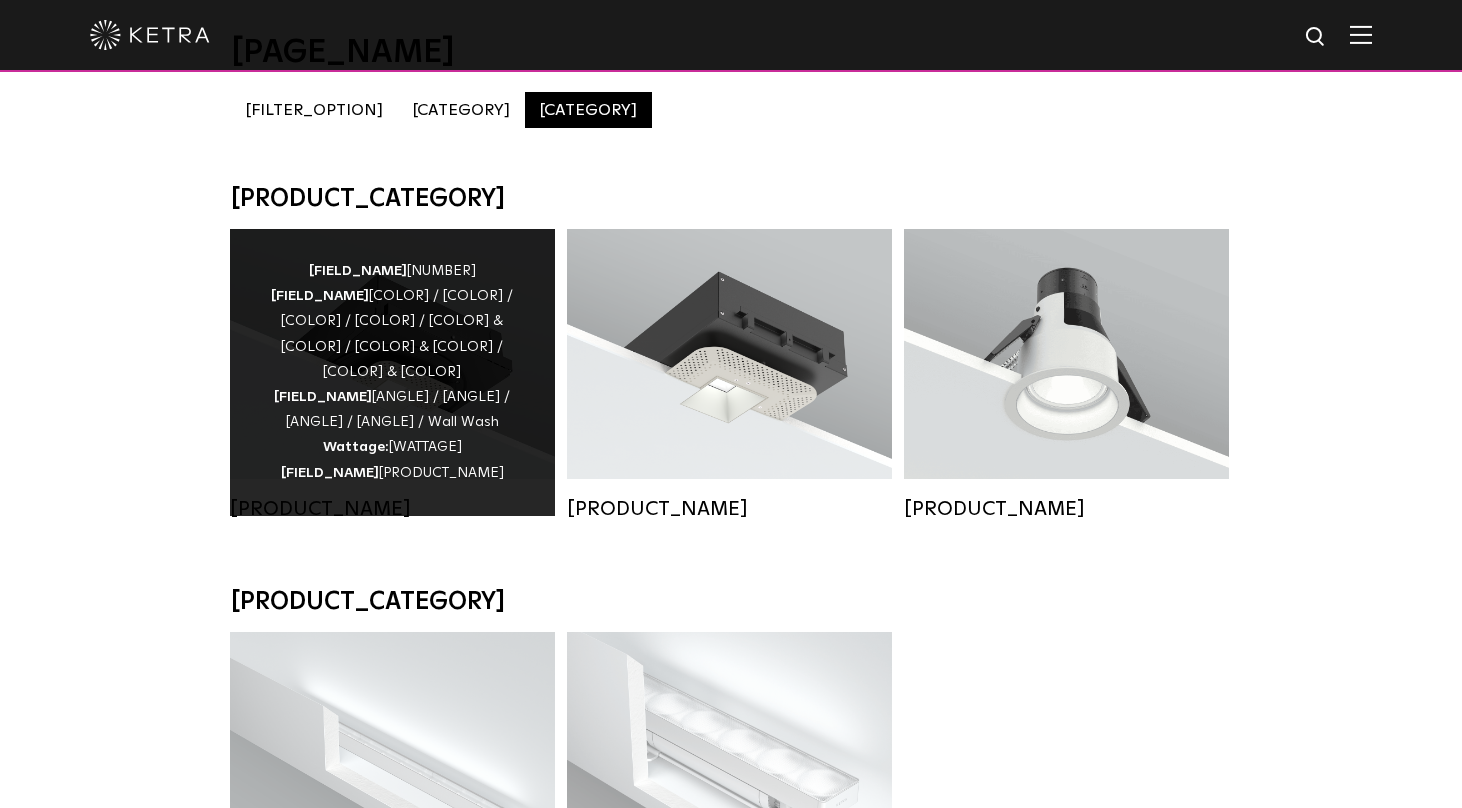 click on "Lumen Output:  1200 Colors:  White / Black / Gloss Black / Silver / Bronze / Silver & White / Black & White / Gloss Black & White  Beam Angles:  15° / 25° / 40° / 60° / Wall Wash Wattage:  18W Control:  Lutron Clear Connect Type X" at bounding box center [392, 372] 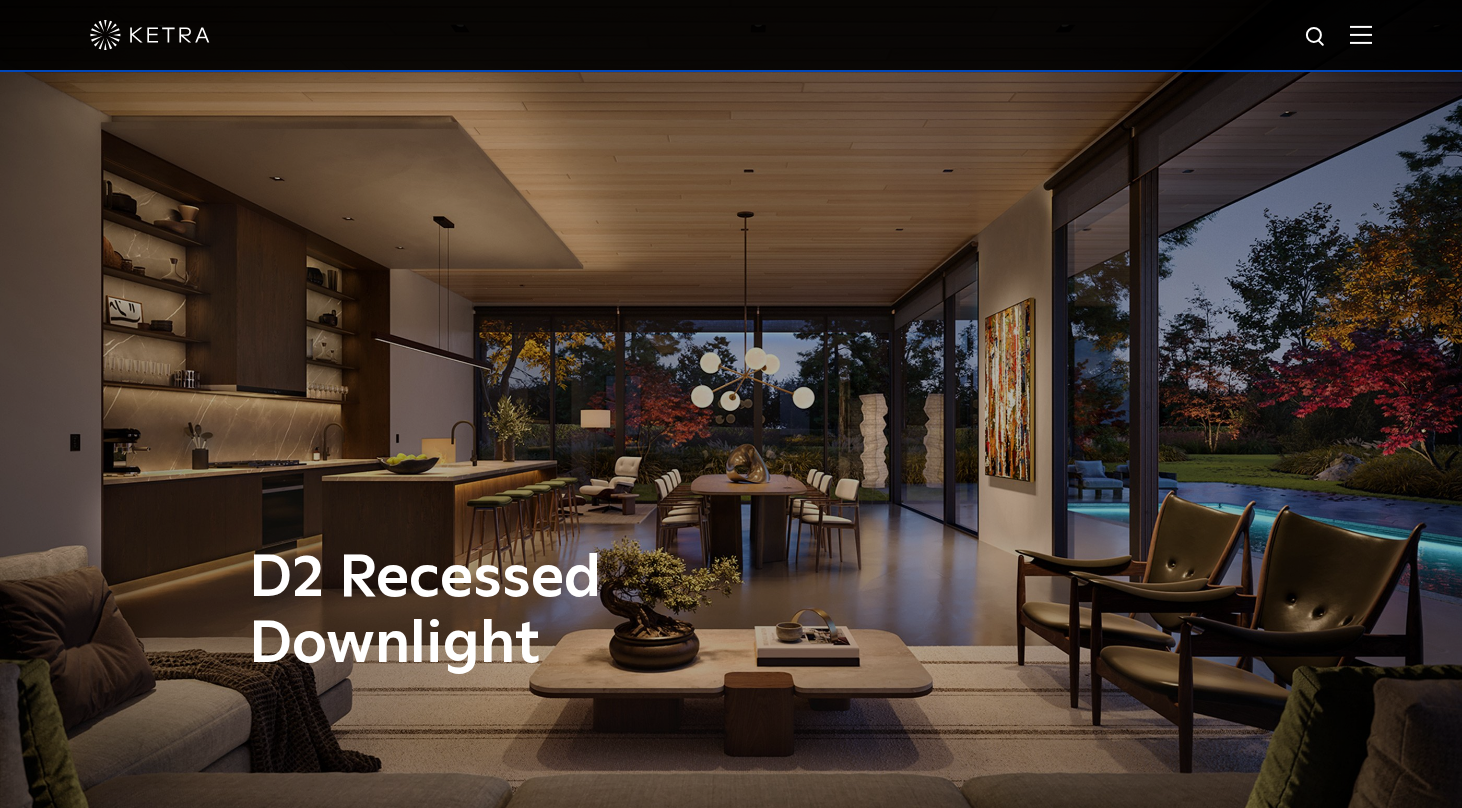 scroll, scrollTop: 0, scrollLeft: 0, axis: both 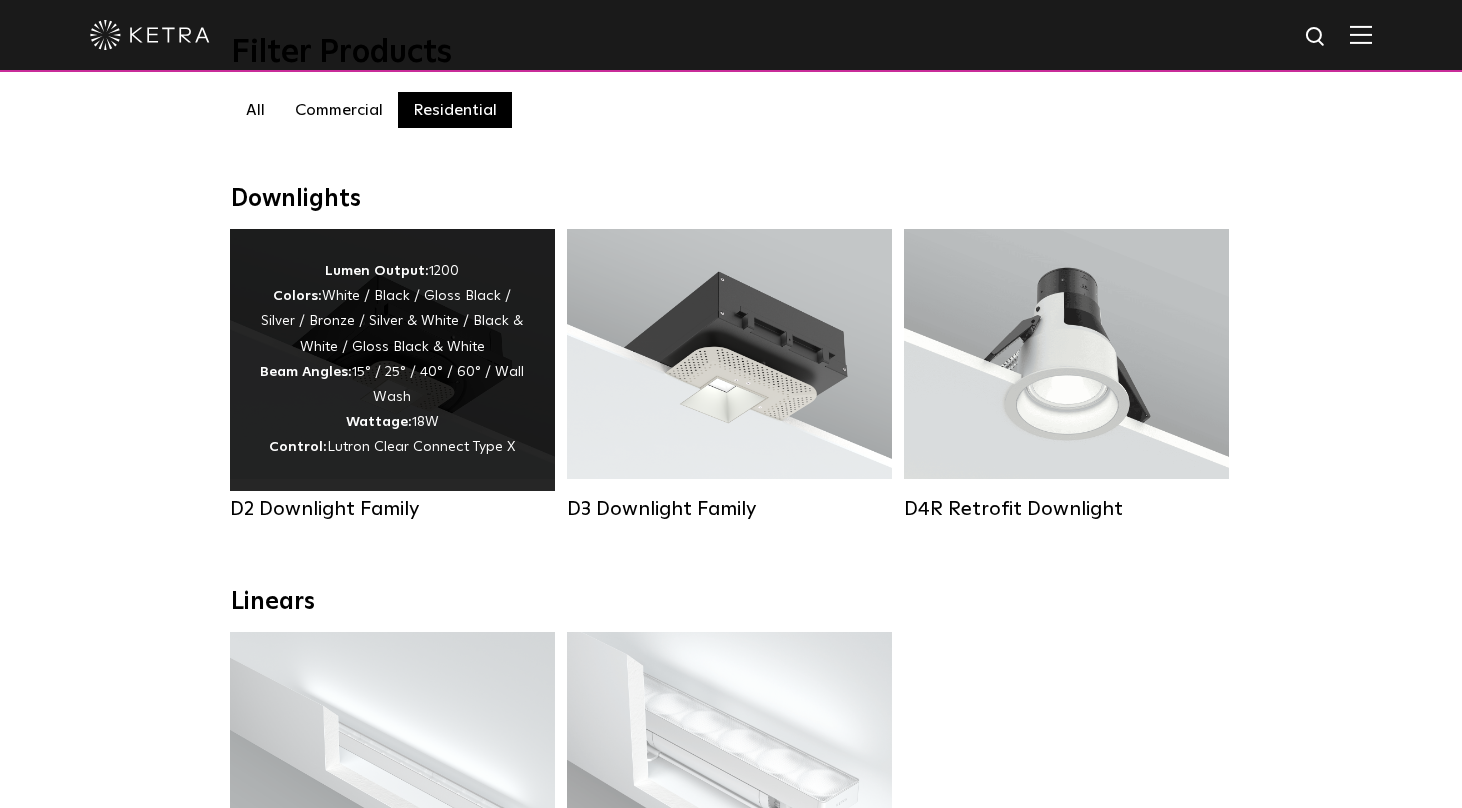 click on "Lumen Output:  1200 Colors:  White / Black / Gloss Black / Silver / Bronze / Silver & White / Black & White / Gloss Black & White  Beam Angles:  15° / 25° / 40° / 60° / Wall Wash Wattage:  18W Control:  Lutron Clear Connect Type X" at bounding box center [392, 360] 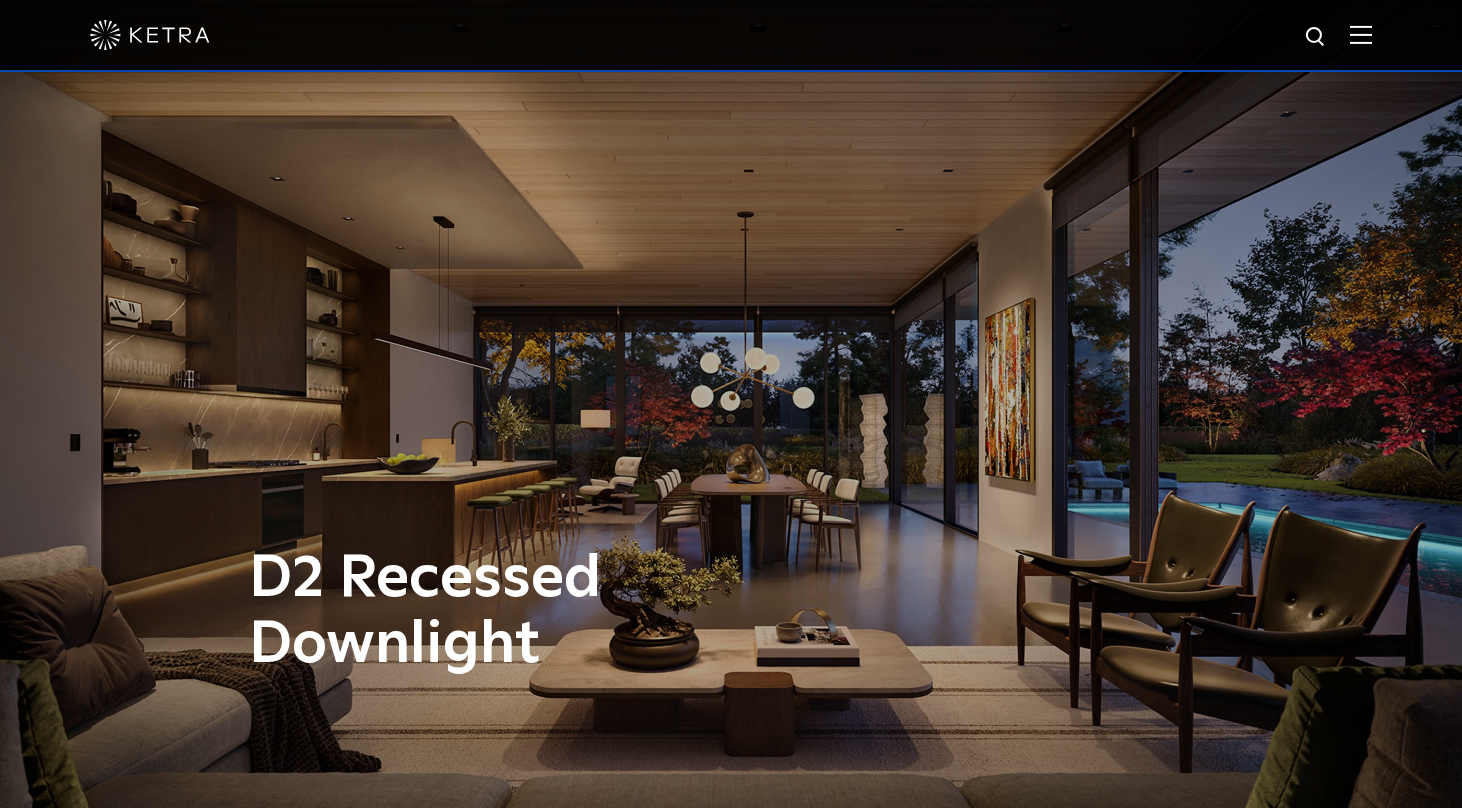 scroll, scrollTop: 0, scrollLeft: 0, axis: both 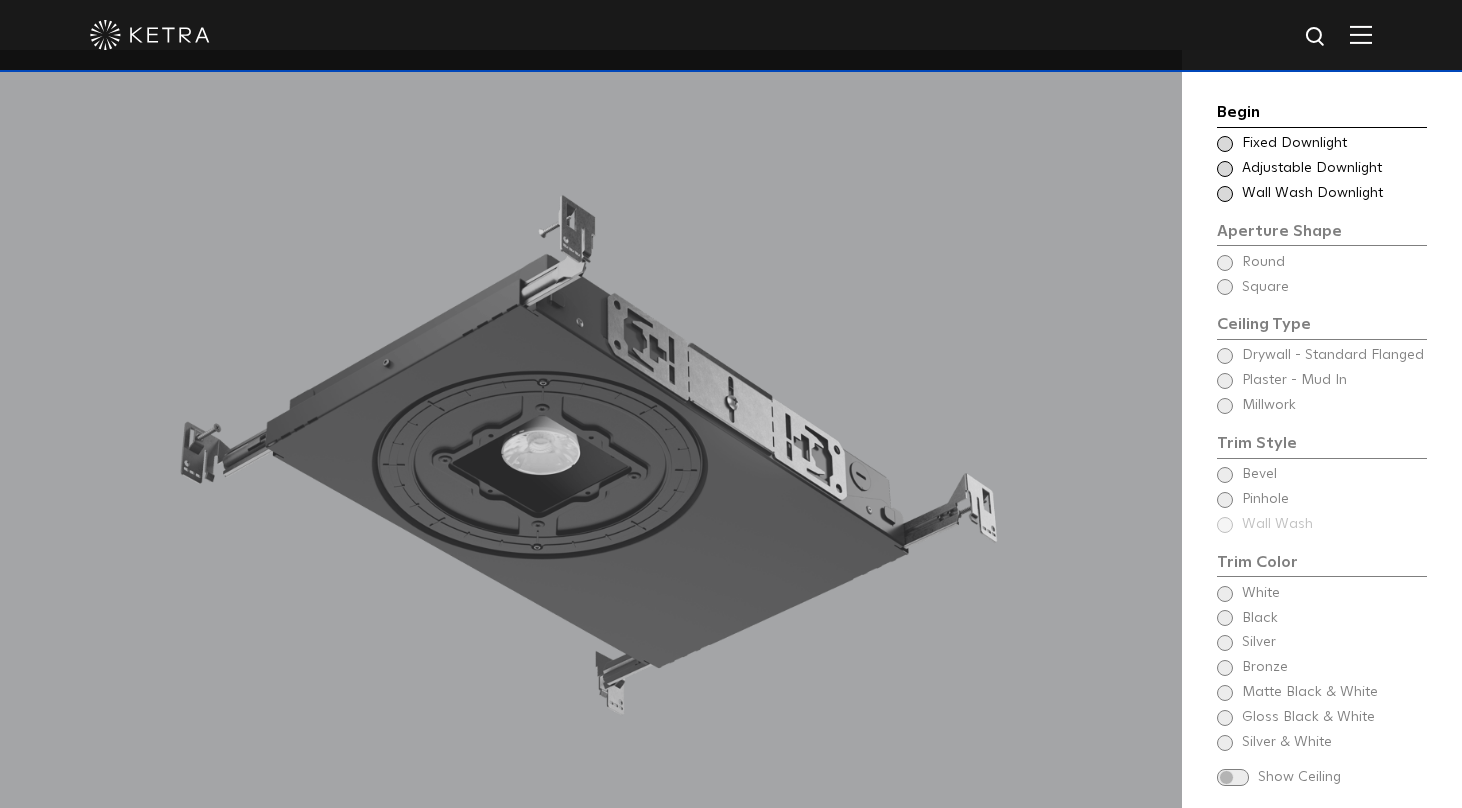 click at bounding box center (1225, 169) 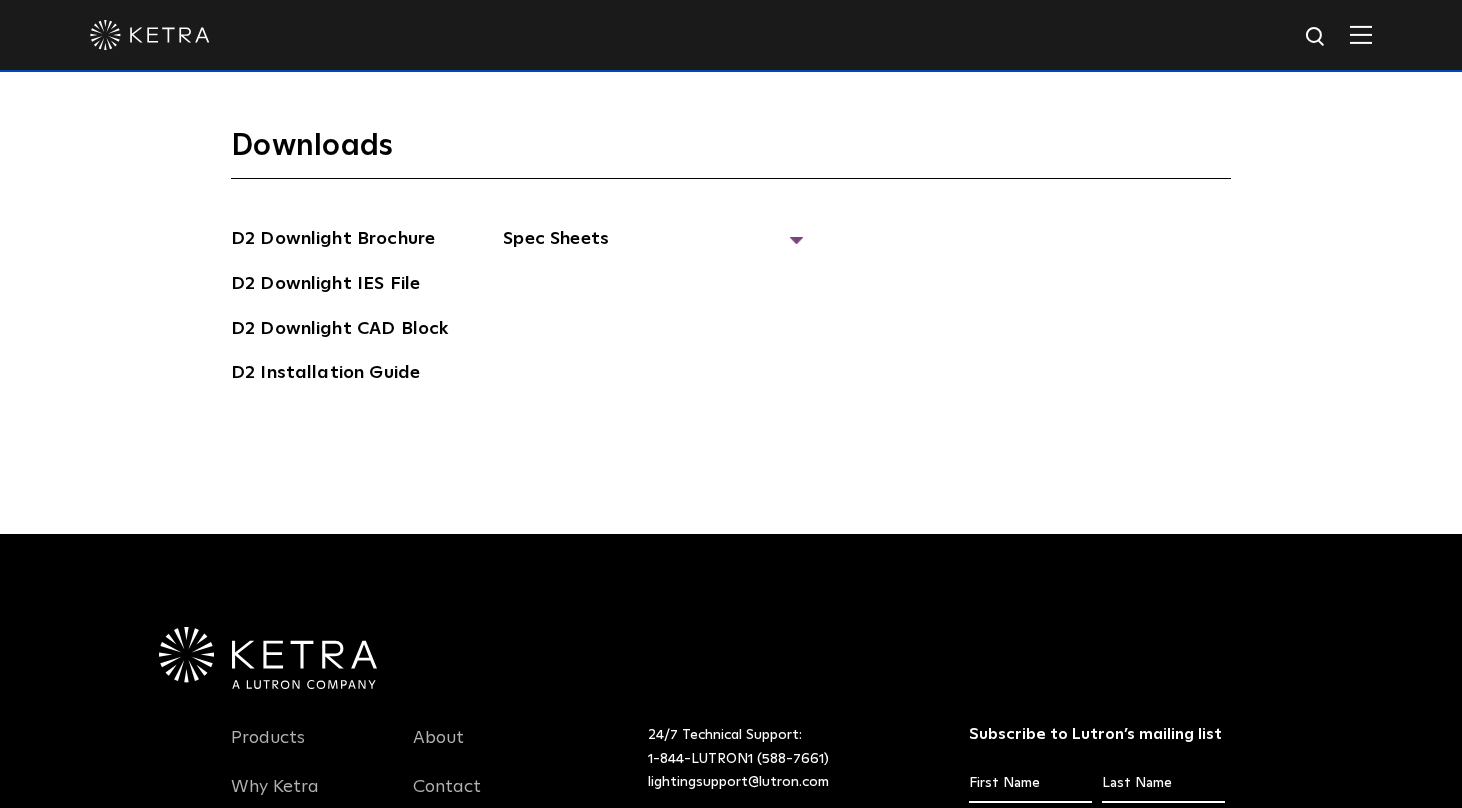 scroll, scrollTop: 5495, scrollLeft: 0, axis: vertical 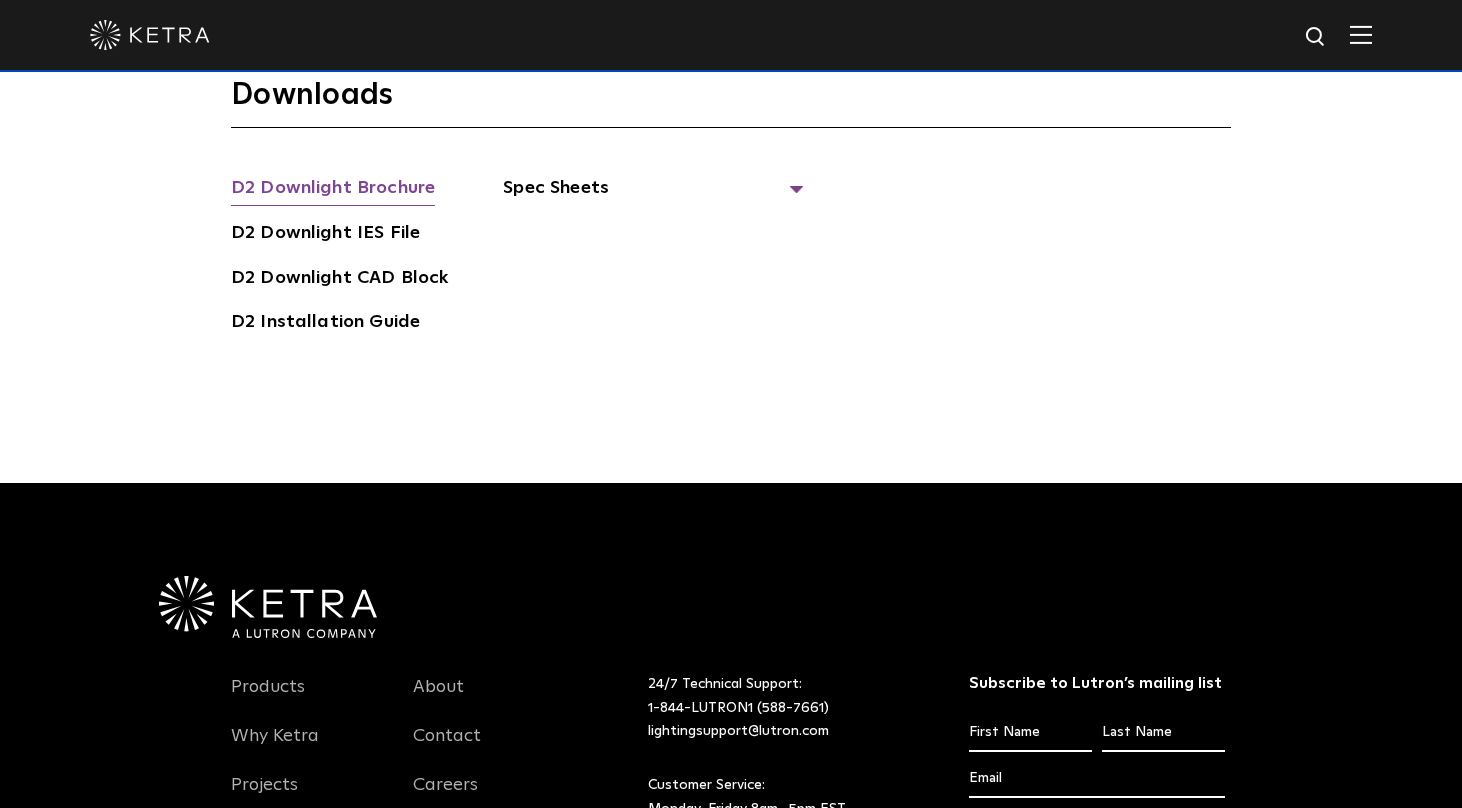 click on "D2 Downlight Brochure" at bounding box center (333, 190) 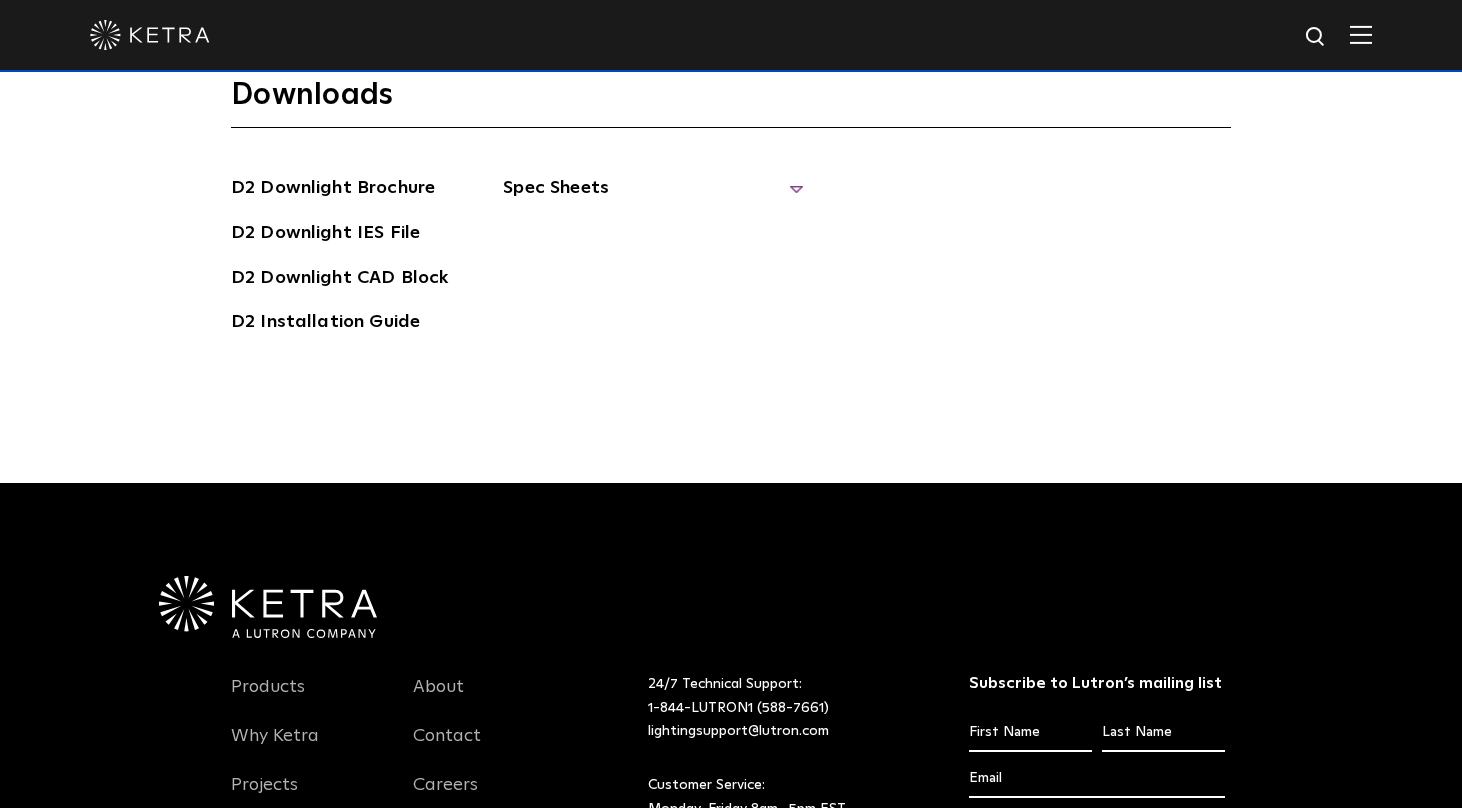 click on "Spec Sheets" at bounding box center [653, 196] 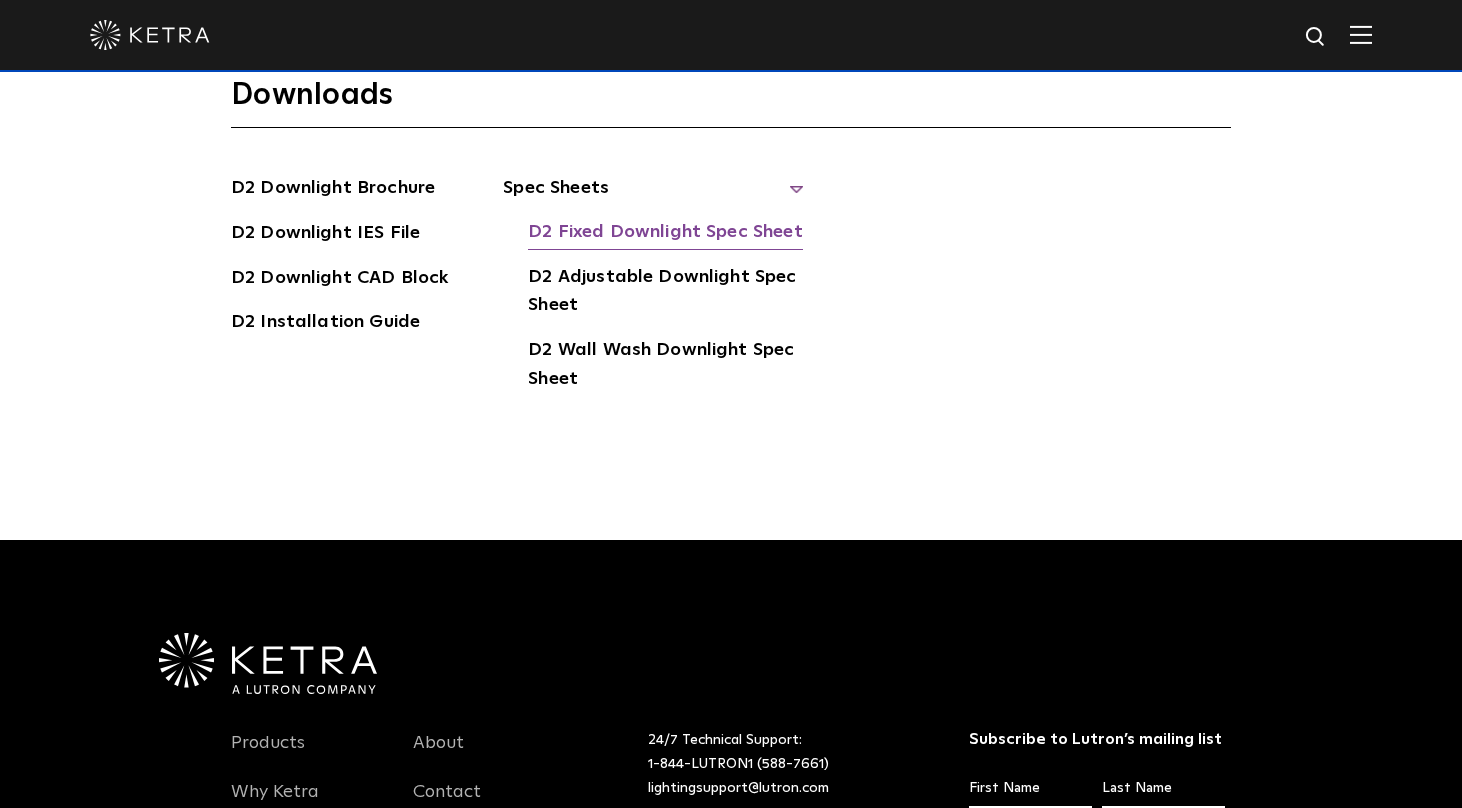 click on "D2 Fixed Downlight Spec Sheet" at bounding box center [665, 234] 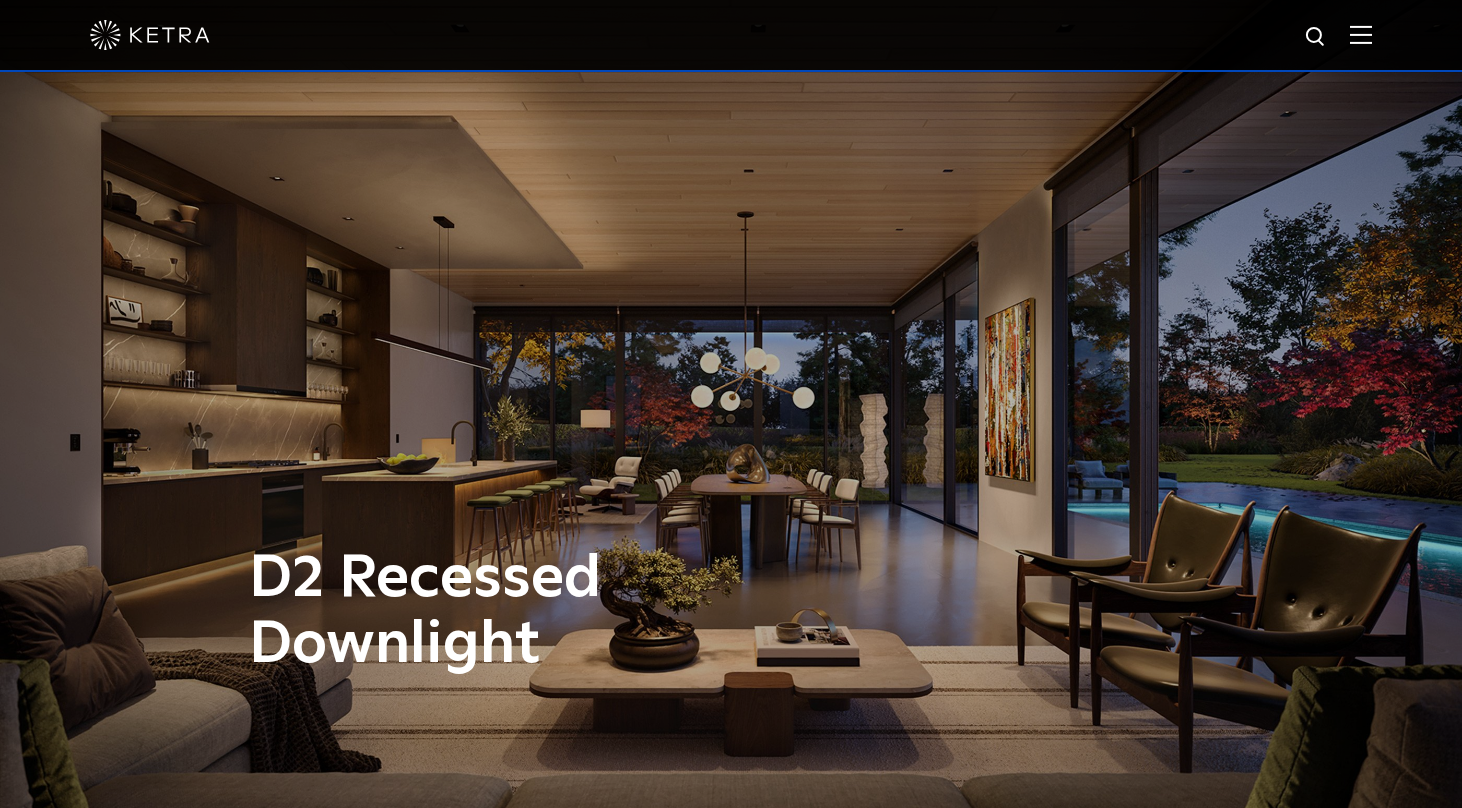 scroll, scrollTop: 5495, scrollLeft: 0, axis: vertical 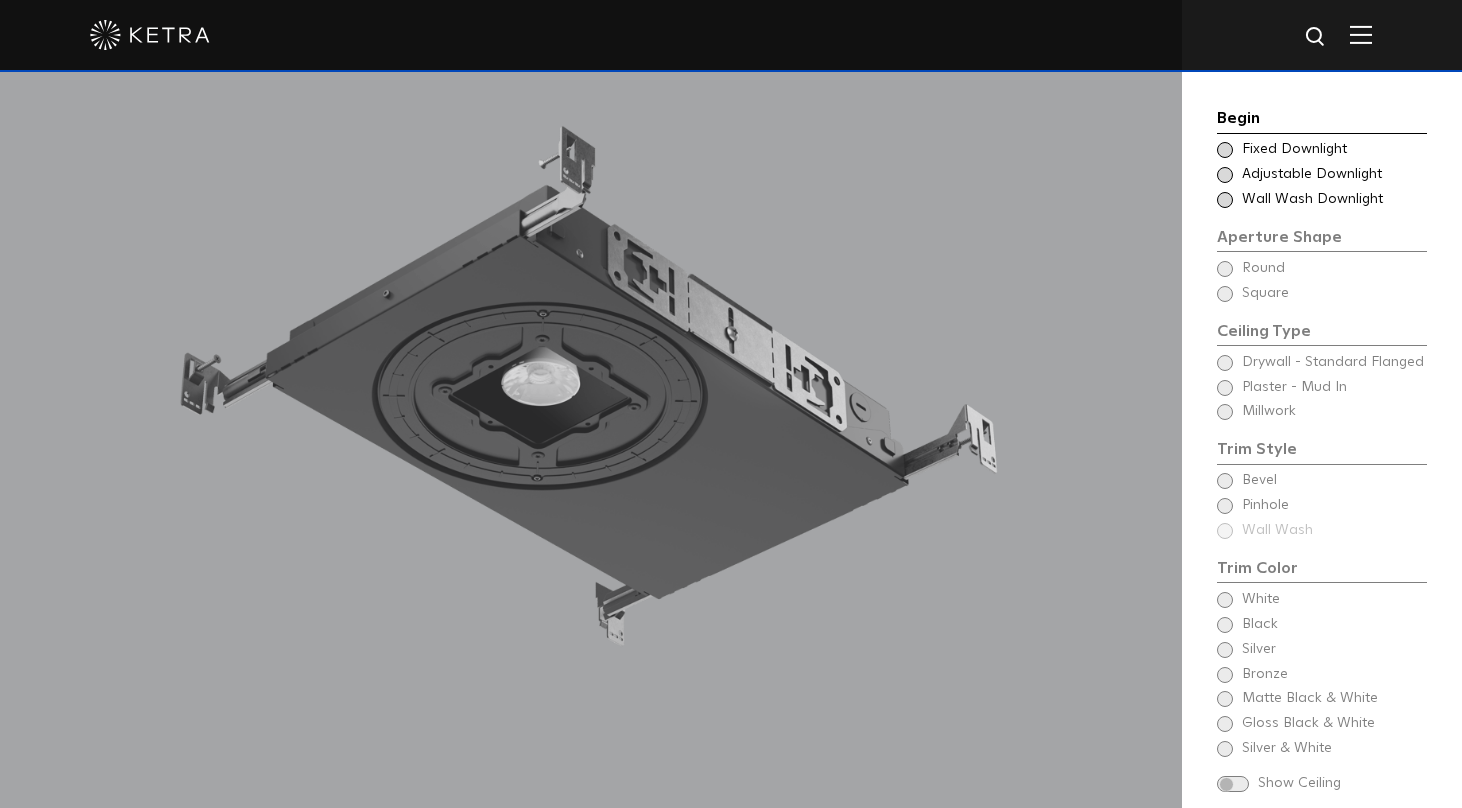 click on "Choose Aperture Shape
Fixed Downlight
Choose Aperture Shape
Adjustable Downlight
Choose Aperture Shape - Wall Wash
Wall Wash Downlight" at bounding box center [1322, 175] 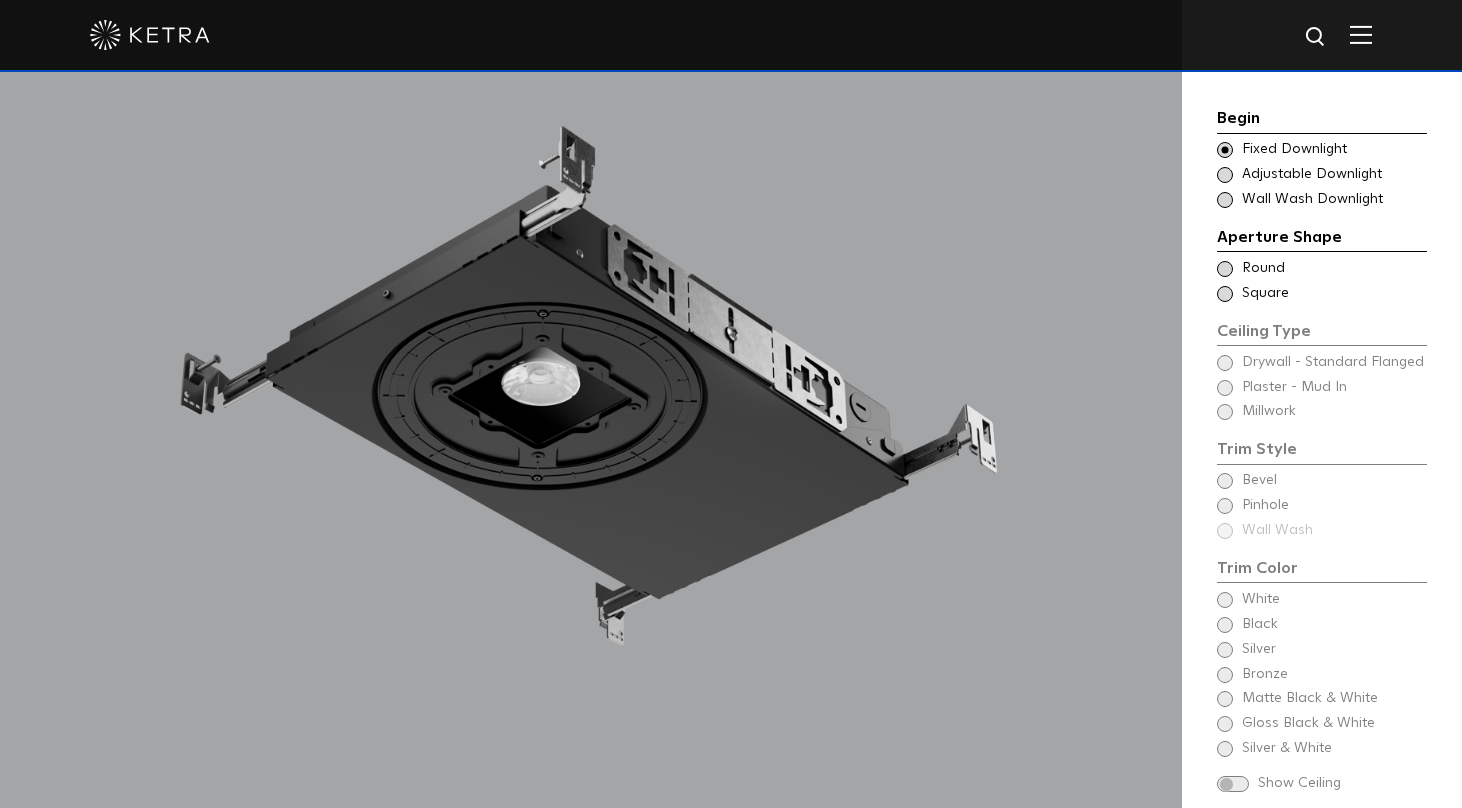 click at bounding box center (1225, 294) 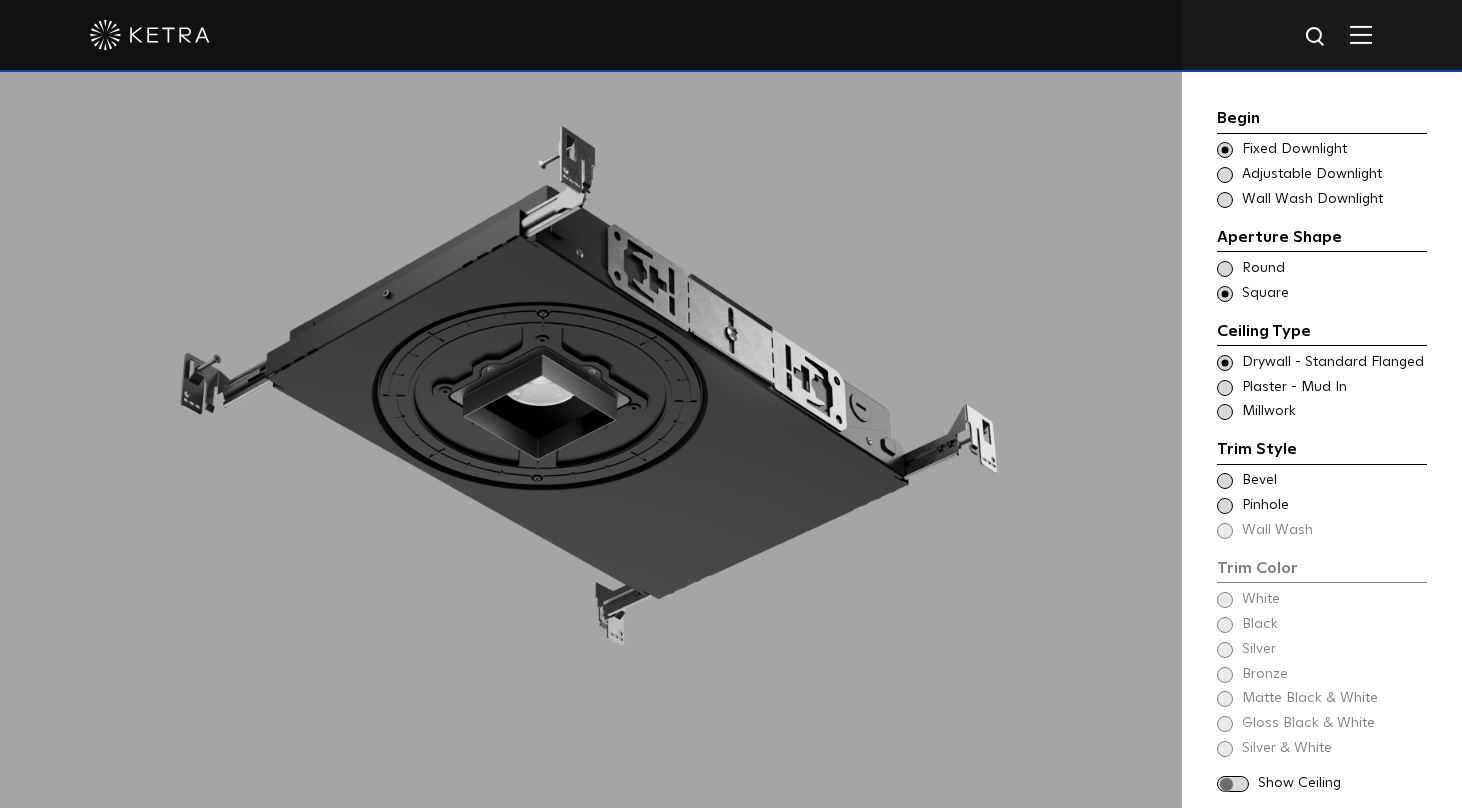 click on "Plaster - Mud In" at bounding box center (1333, 388) 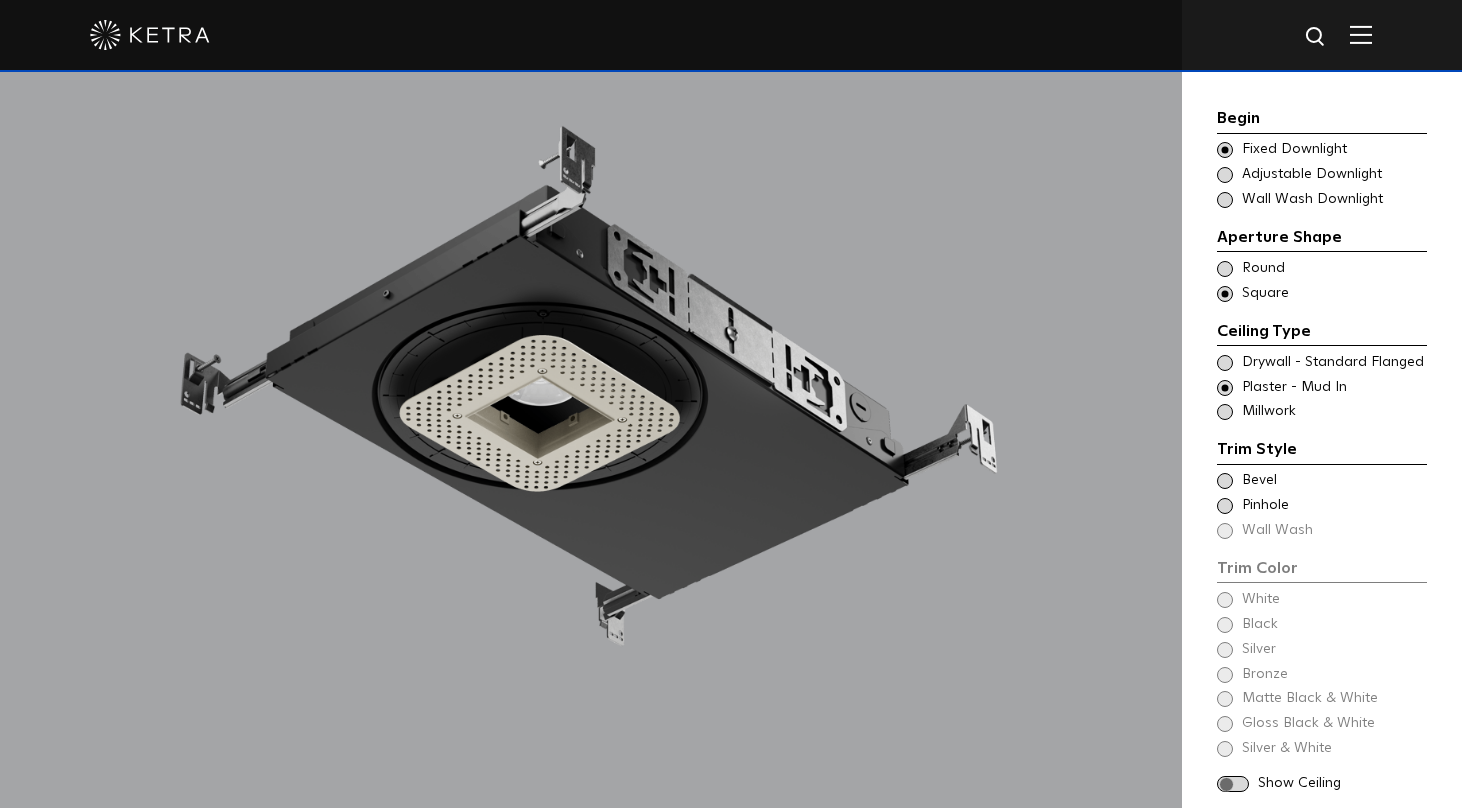 click at bounding box center (1225, 481) 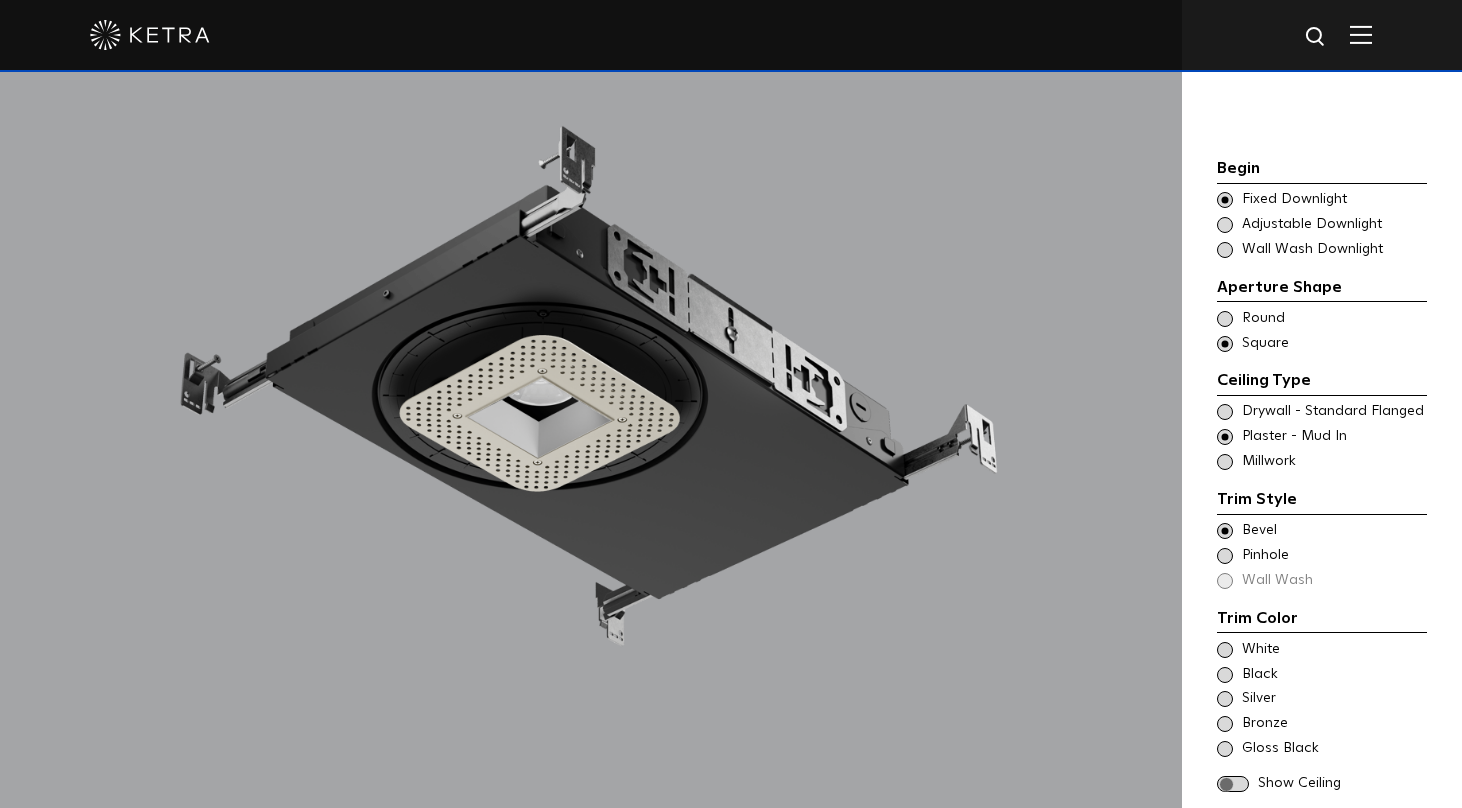 click on "Trim Style - Square - Flanged
Round - Flanged,Wall Wash - Square - Flanged - Disabled
Drywall - Standard Flanged" at bounding box center [1322, 412] 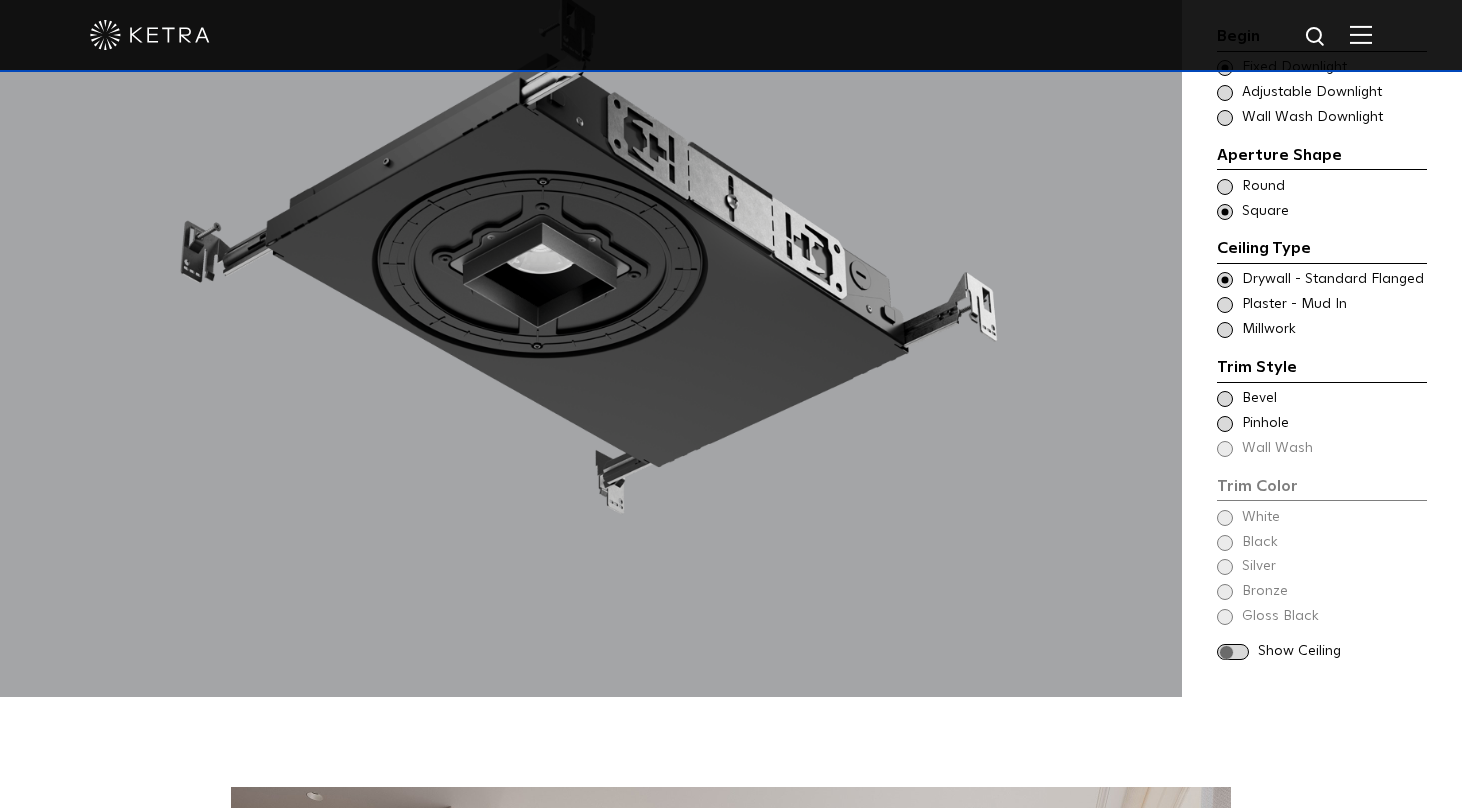 scroll, scrollTop: 1892, scrollLeft: 0, axis: vertical 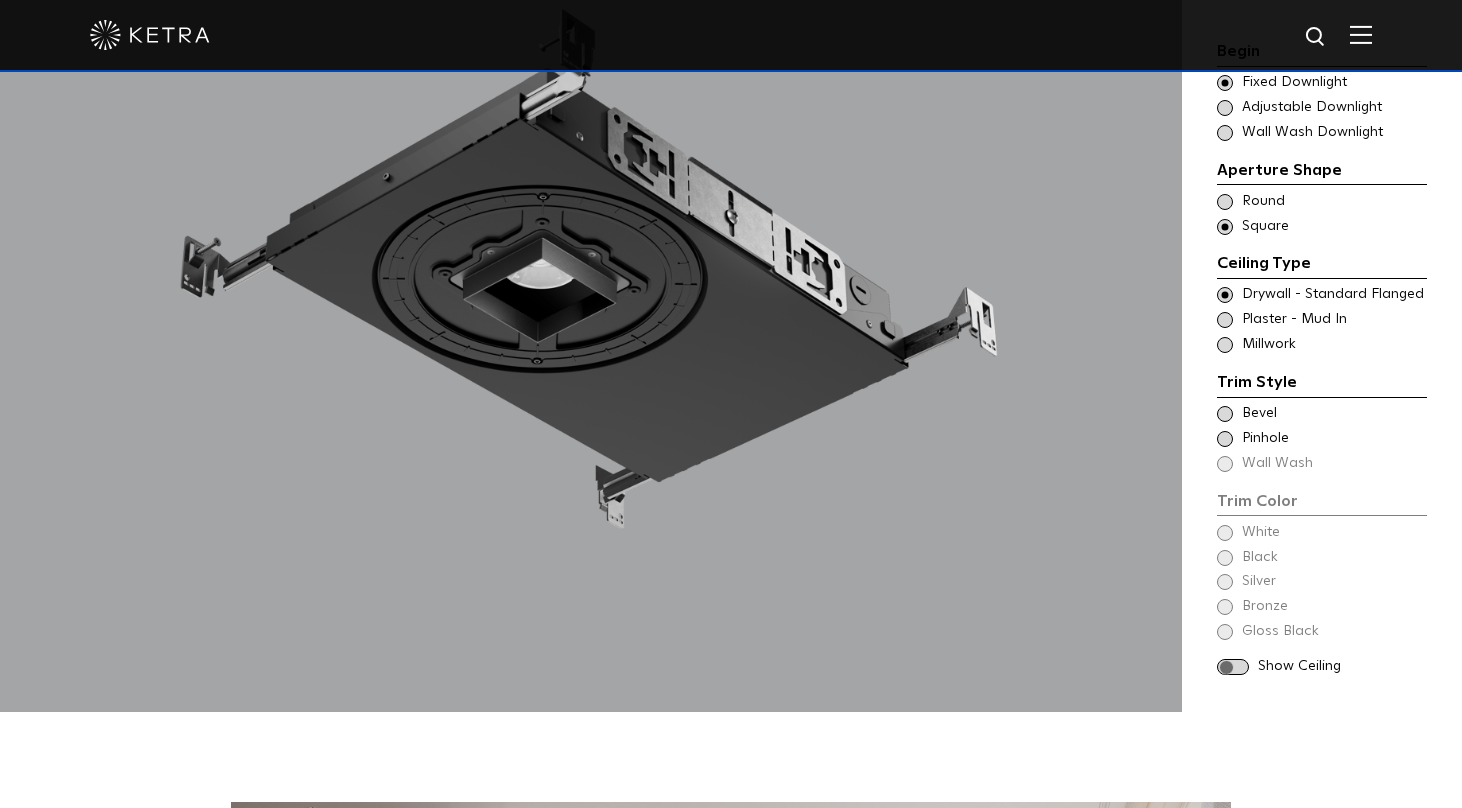 click at bounding box center [1225, 414] 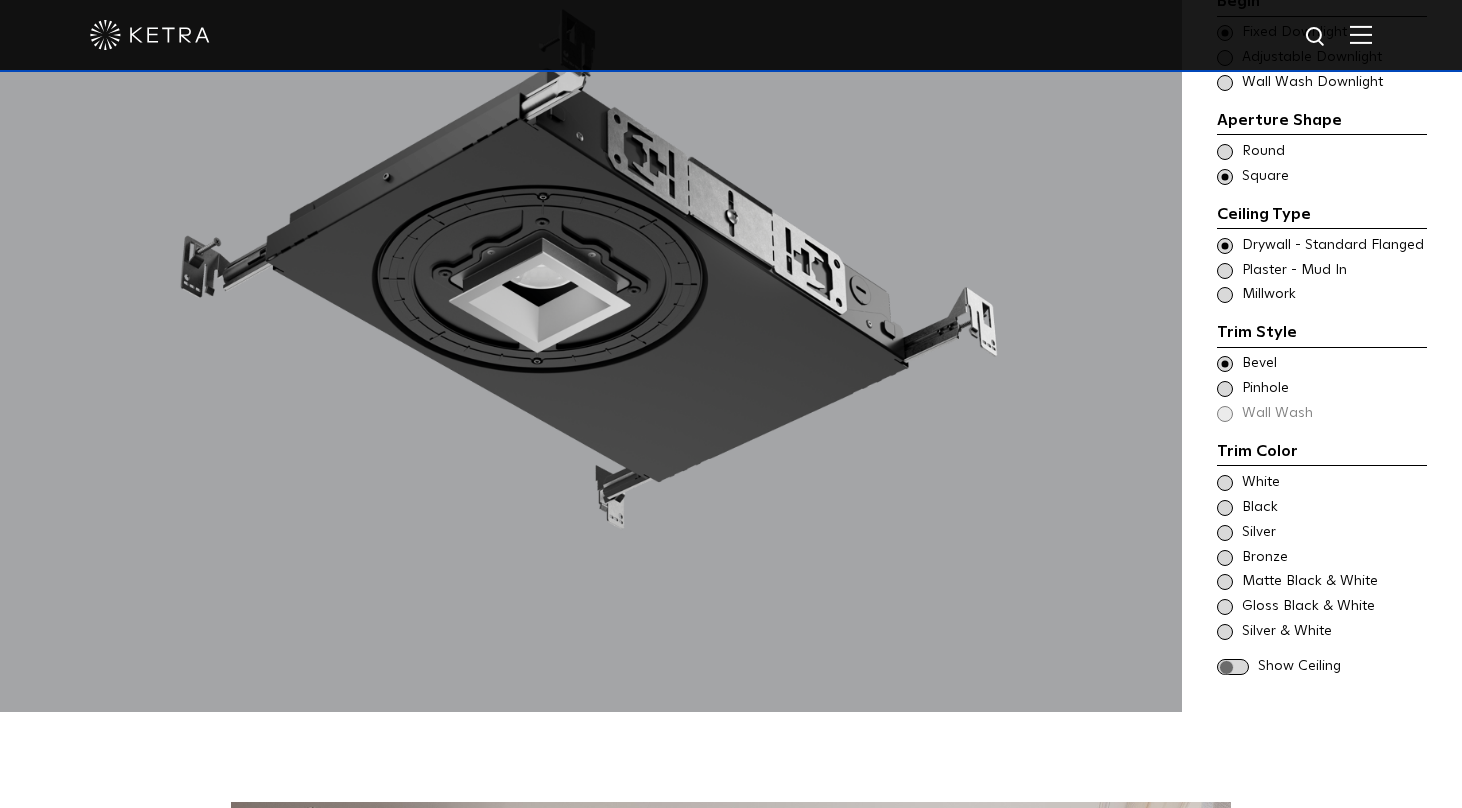 click at bounding box center [1225, 582] 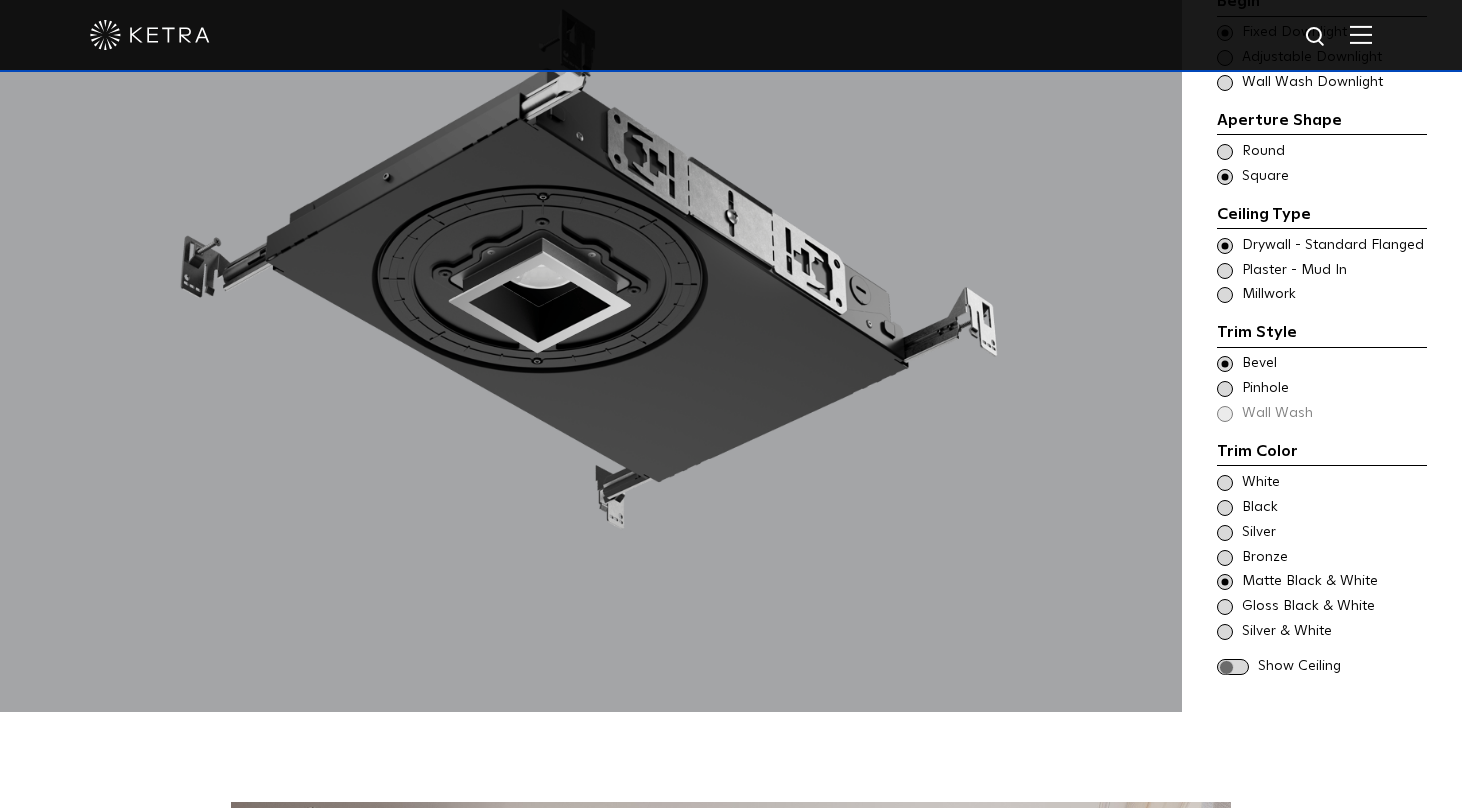 click at bounding box center [1225, 483] 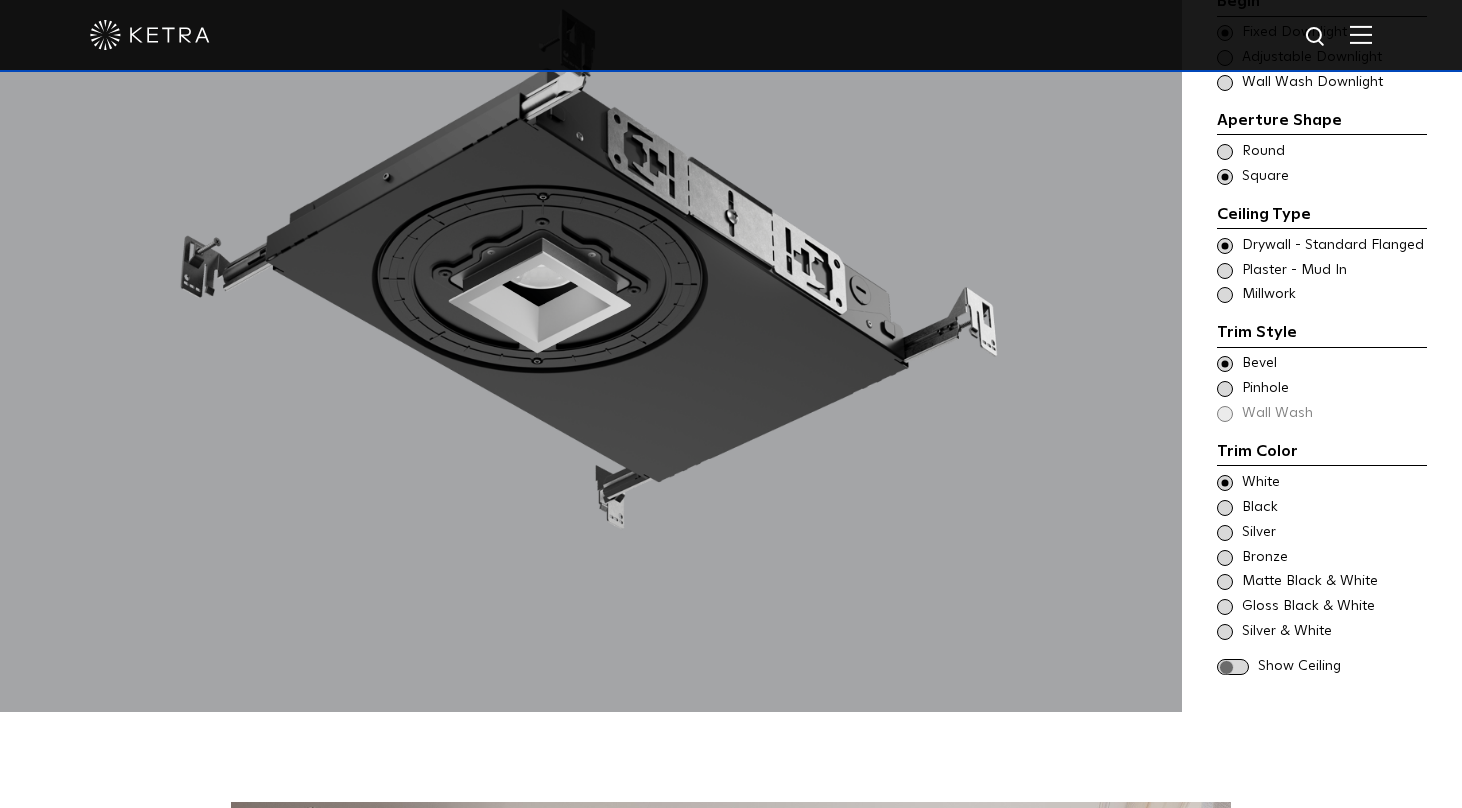 click at bounding box center (1233, 667) 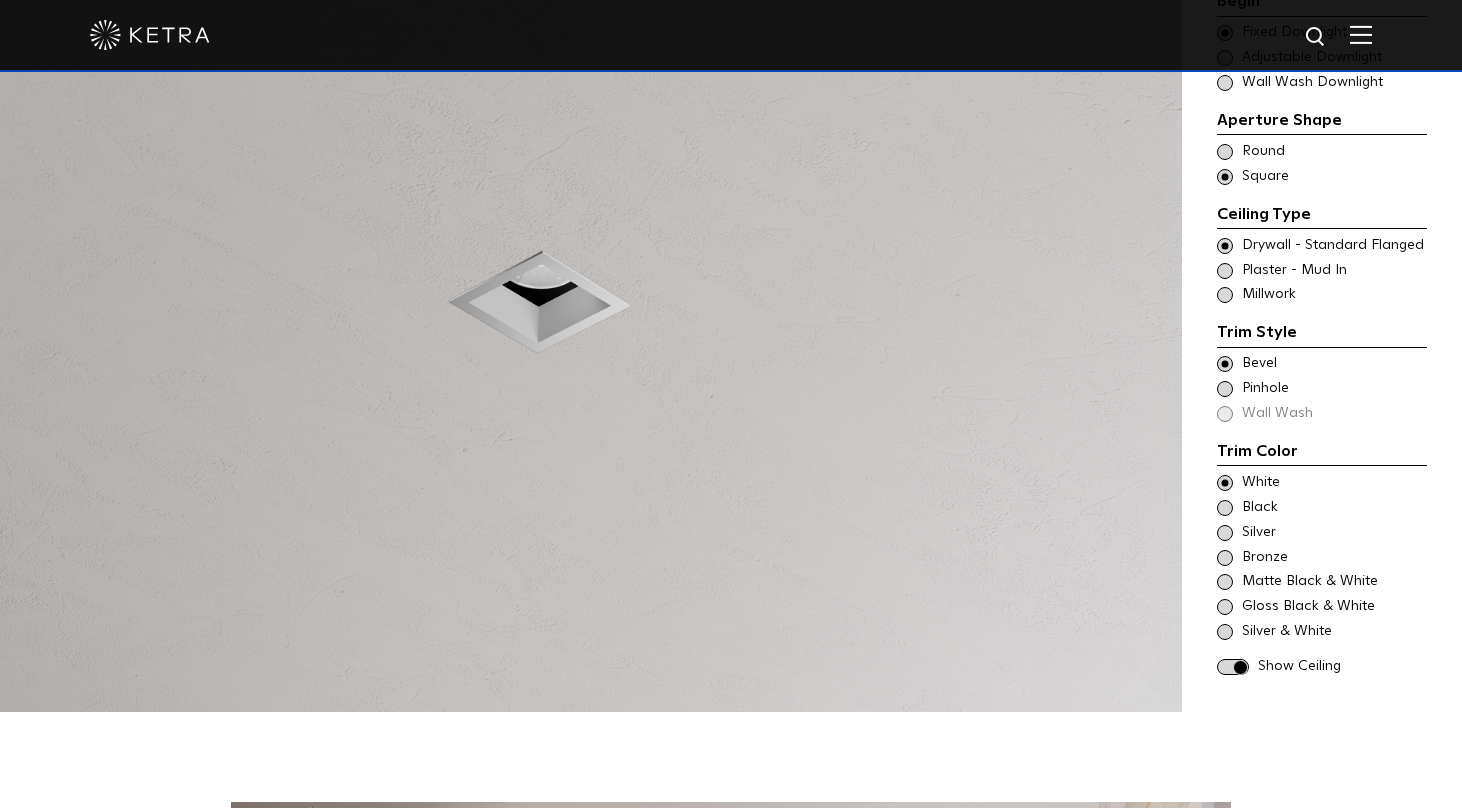 click at bounding box center (1225, 271) 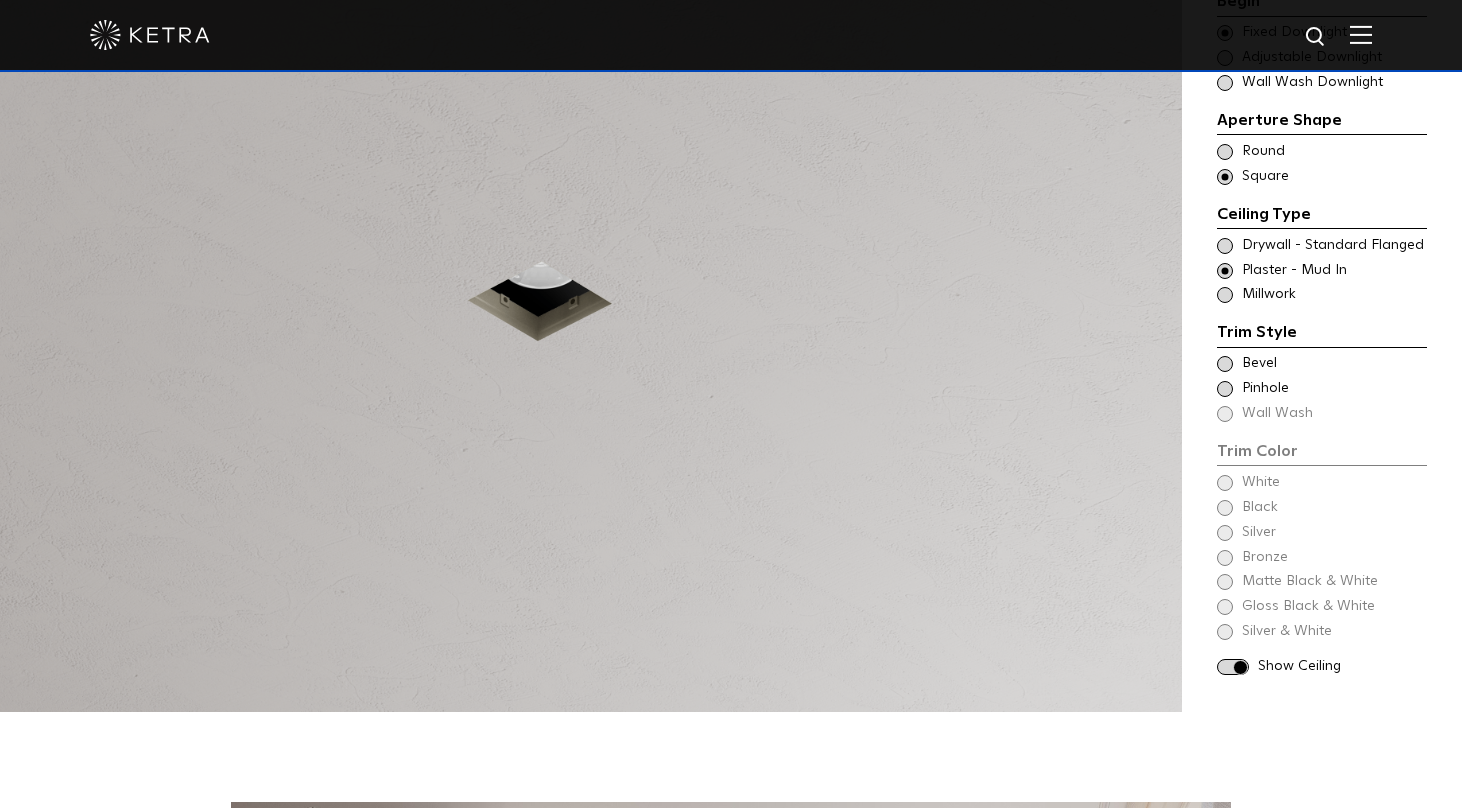 click at bounding box center (1225, 364) 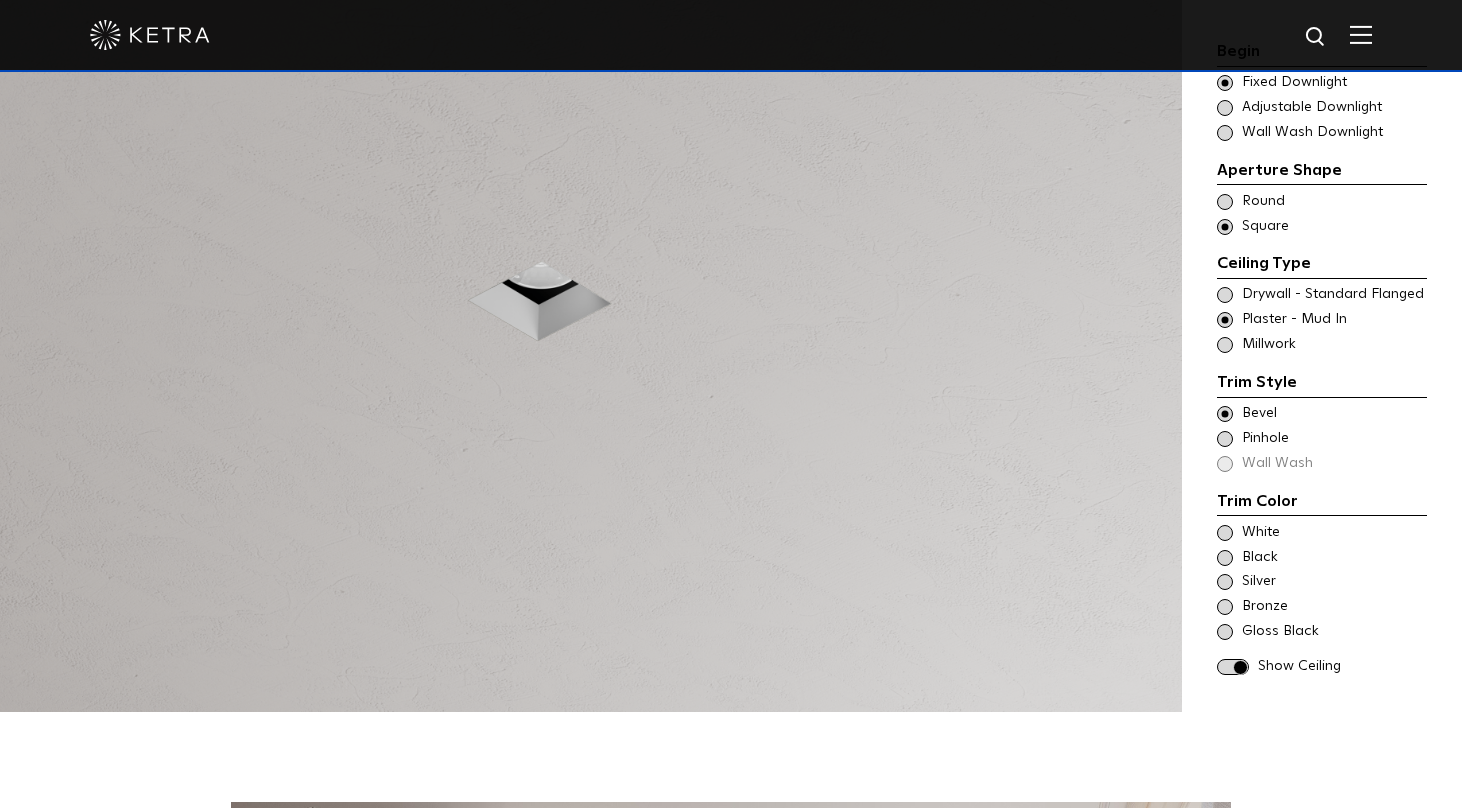 click at bounding box center (1225, 533) 